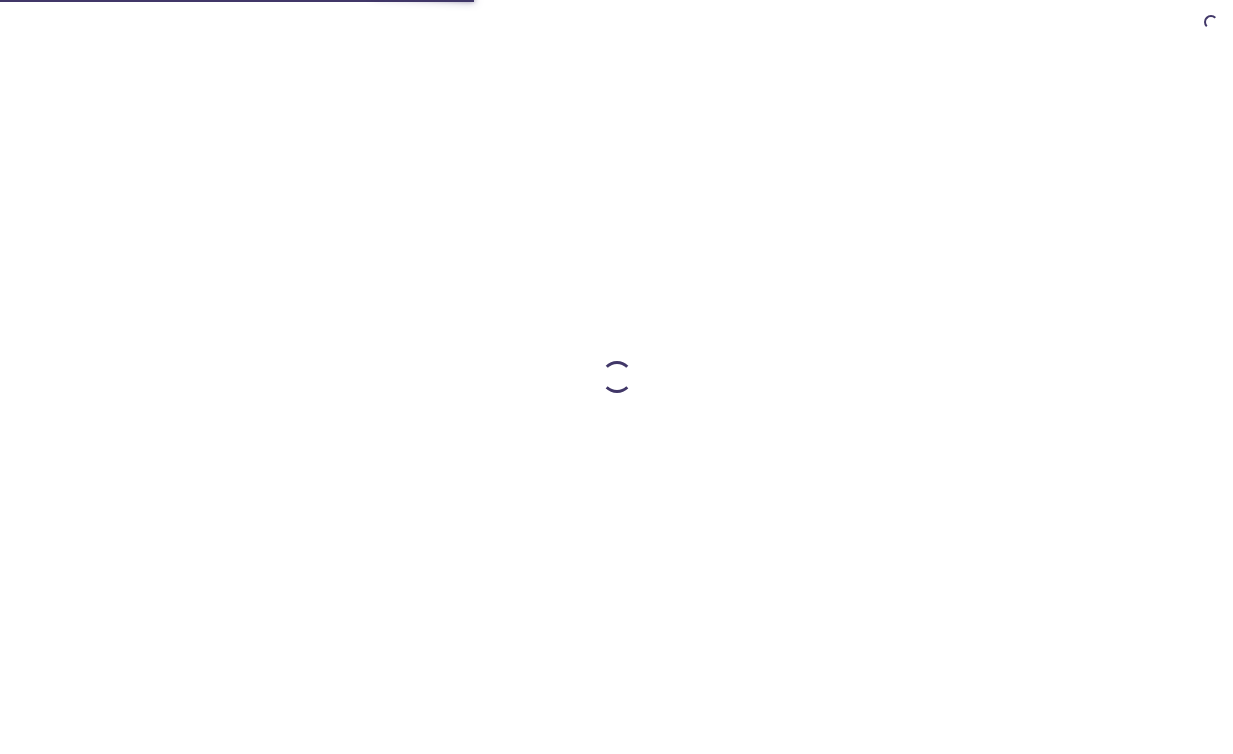 scroll, scrollTop: 0, scrollLeft: 0, axis: both 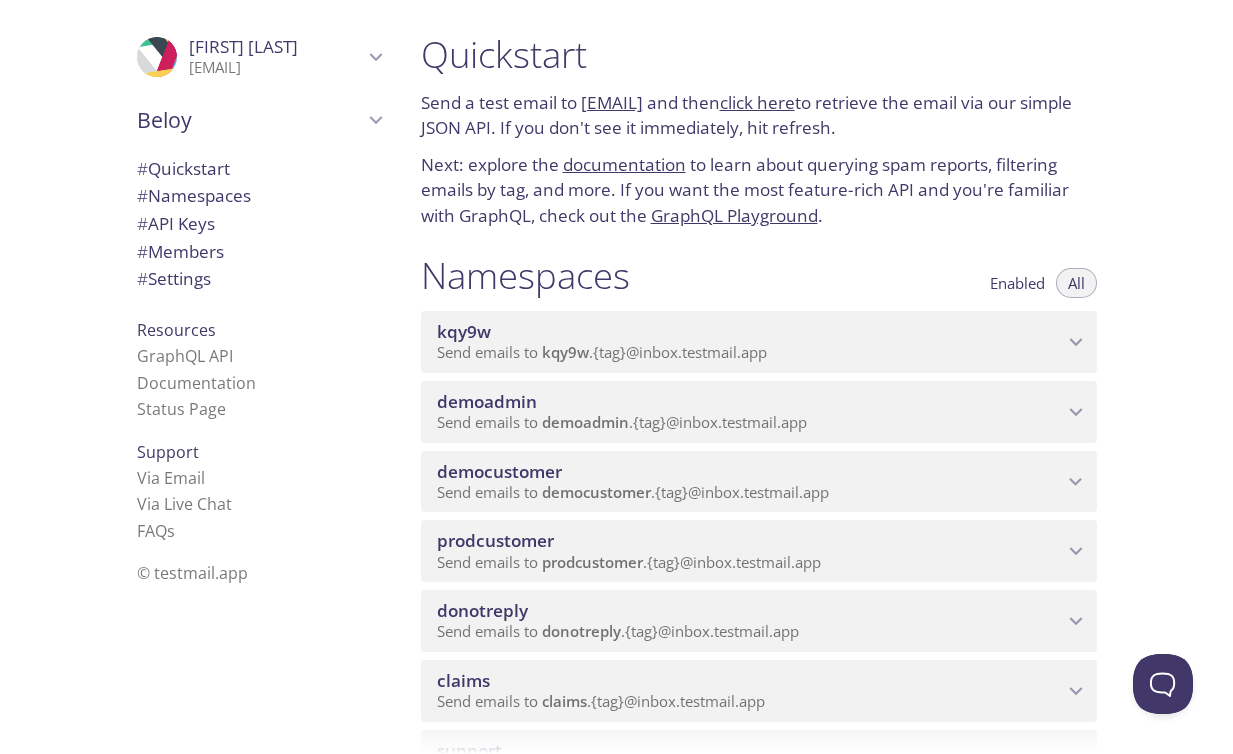 click on "prodcustomer Send emails to support@example.com {tag} @inbox.testmail.app" at bounding box center [759, 551] 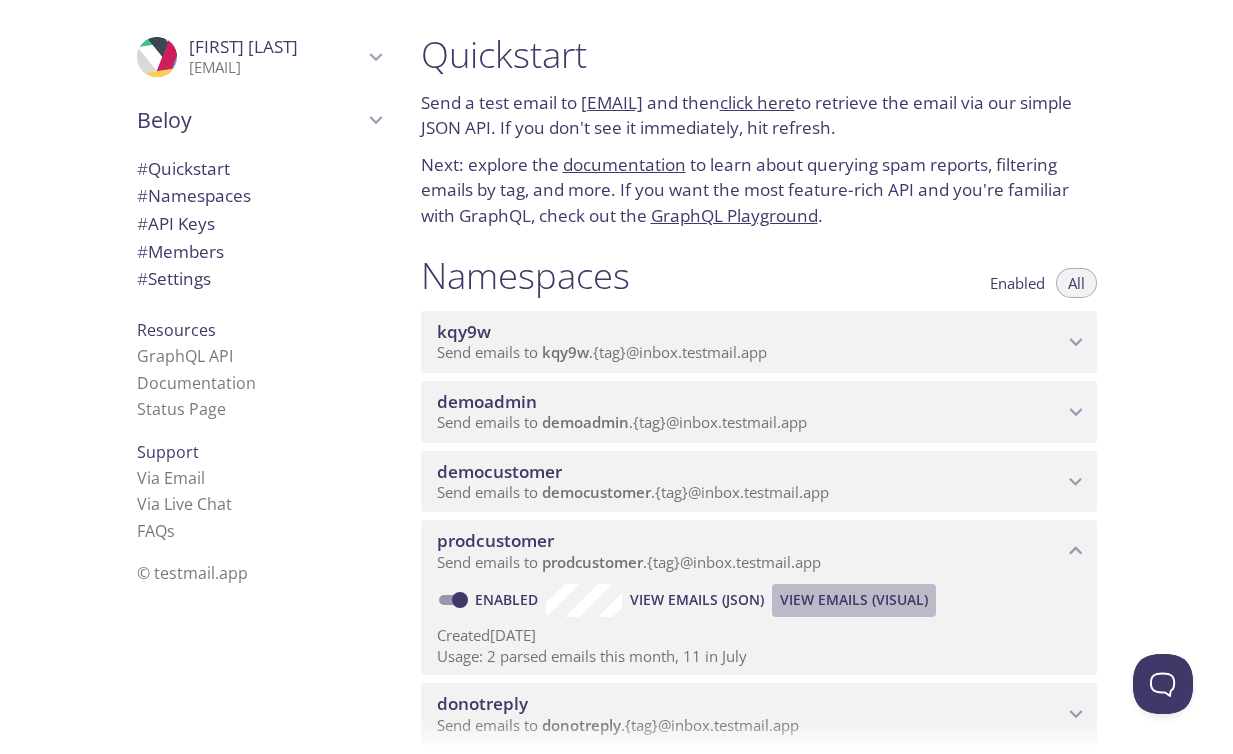click on "View Emails (Visual)" at bounding box center (854, 600) 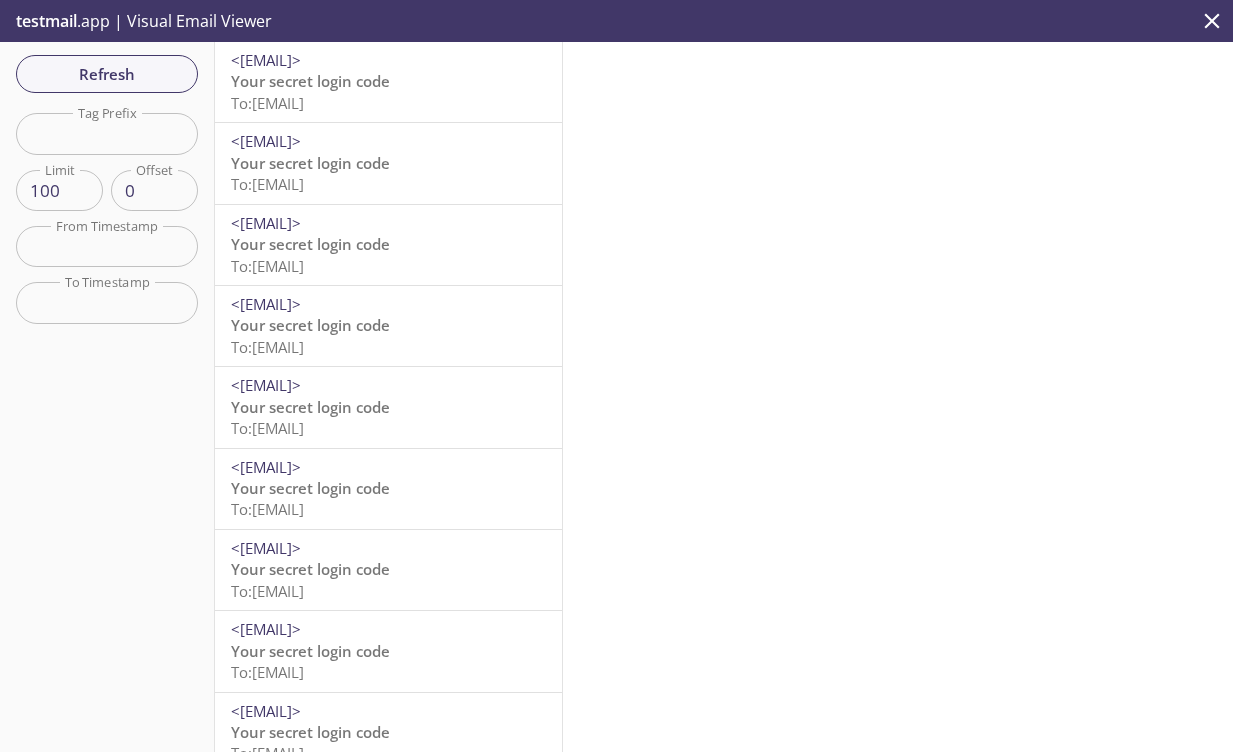 click on "Your secret login code To:  prodcustomer.testsapphire1@inbox.testmail.app" at bounding box center [388, 92] 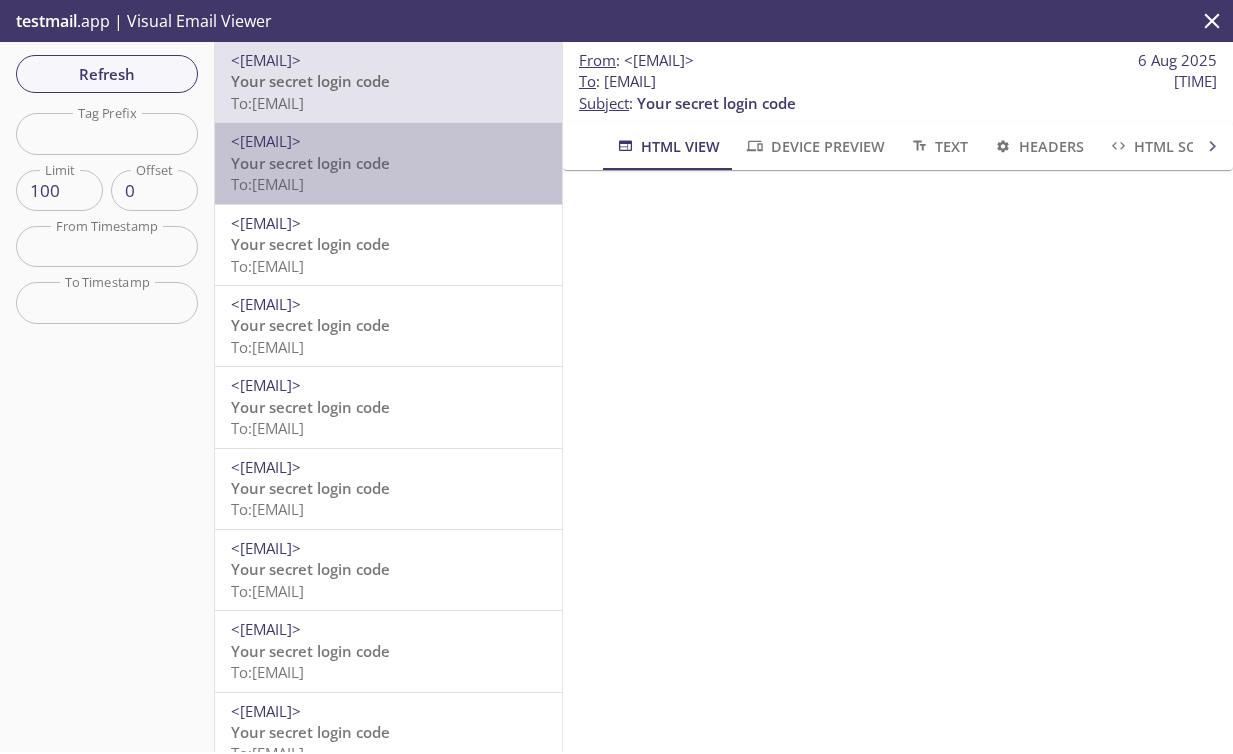click on "To:  prodcustomer.sapphire87738@inbox.testmail.app" at bounding box center [267, 184] 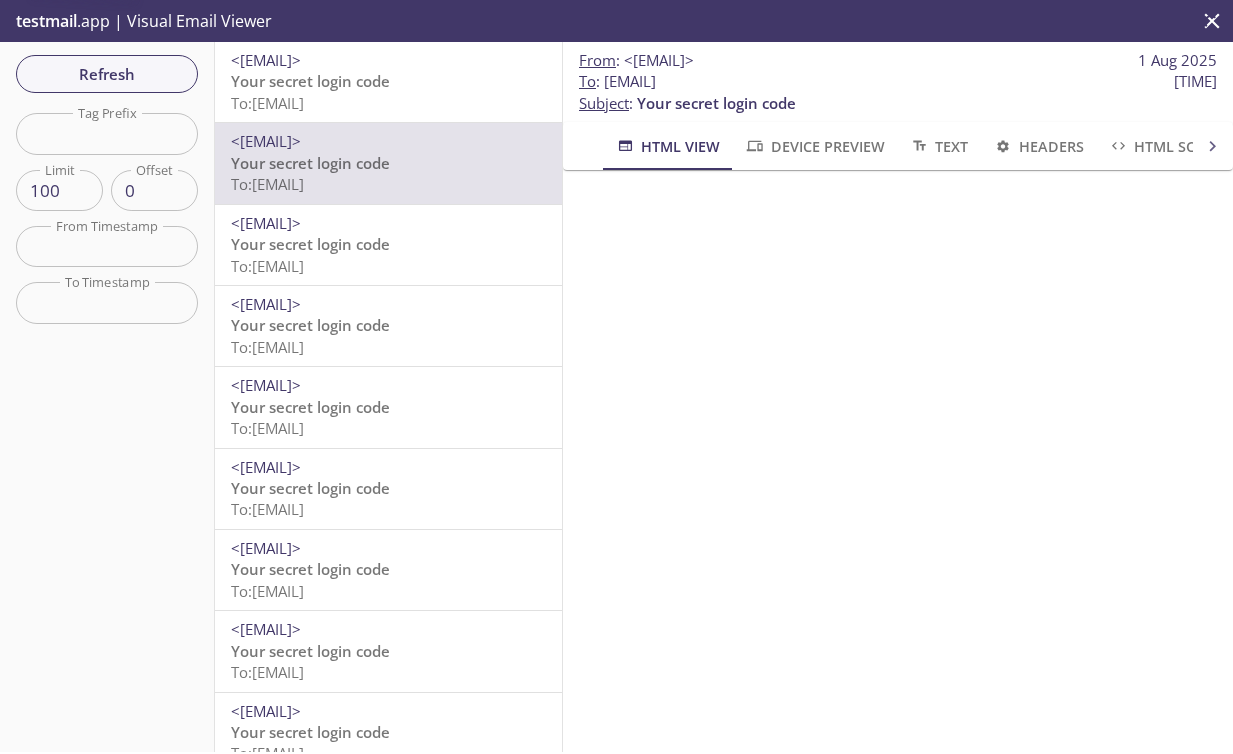 click on "To:  prodcustomer.sapphire87738@inbox.testmail.app" at bounding box center (267, 266) 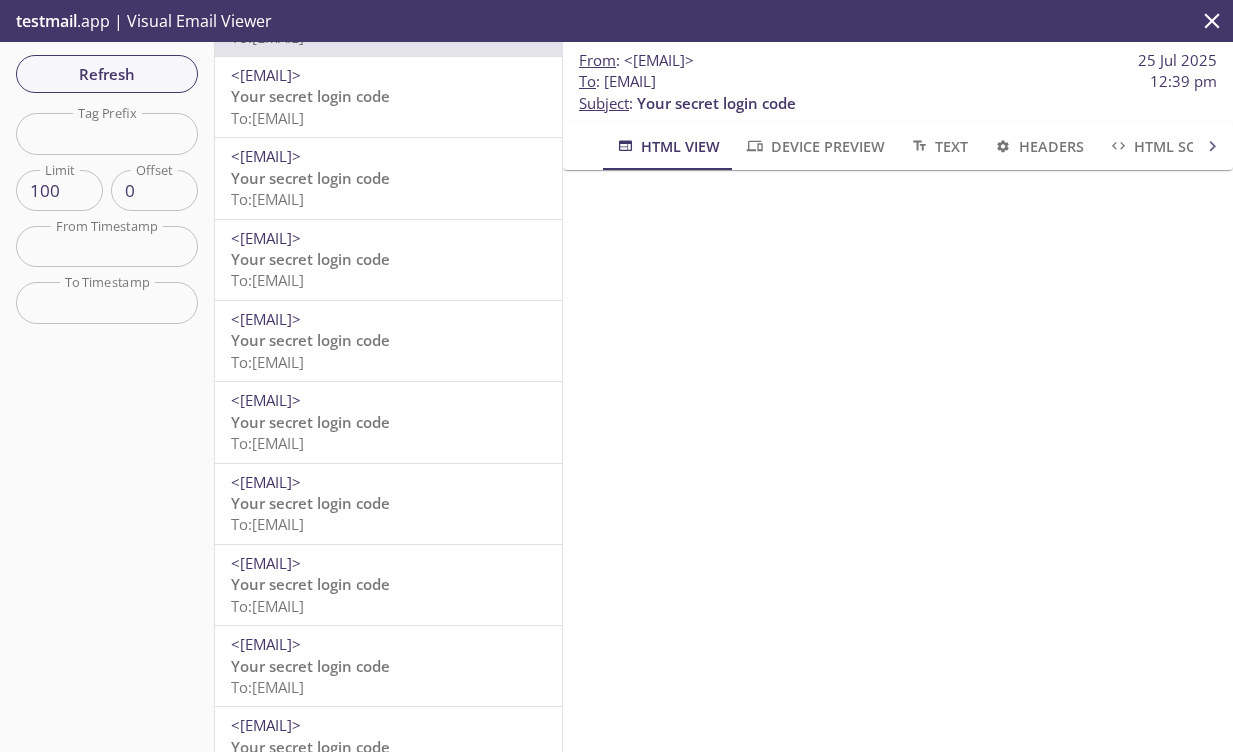 click on "support@example.com" at bounding box center [388, 482] 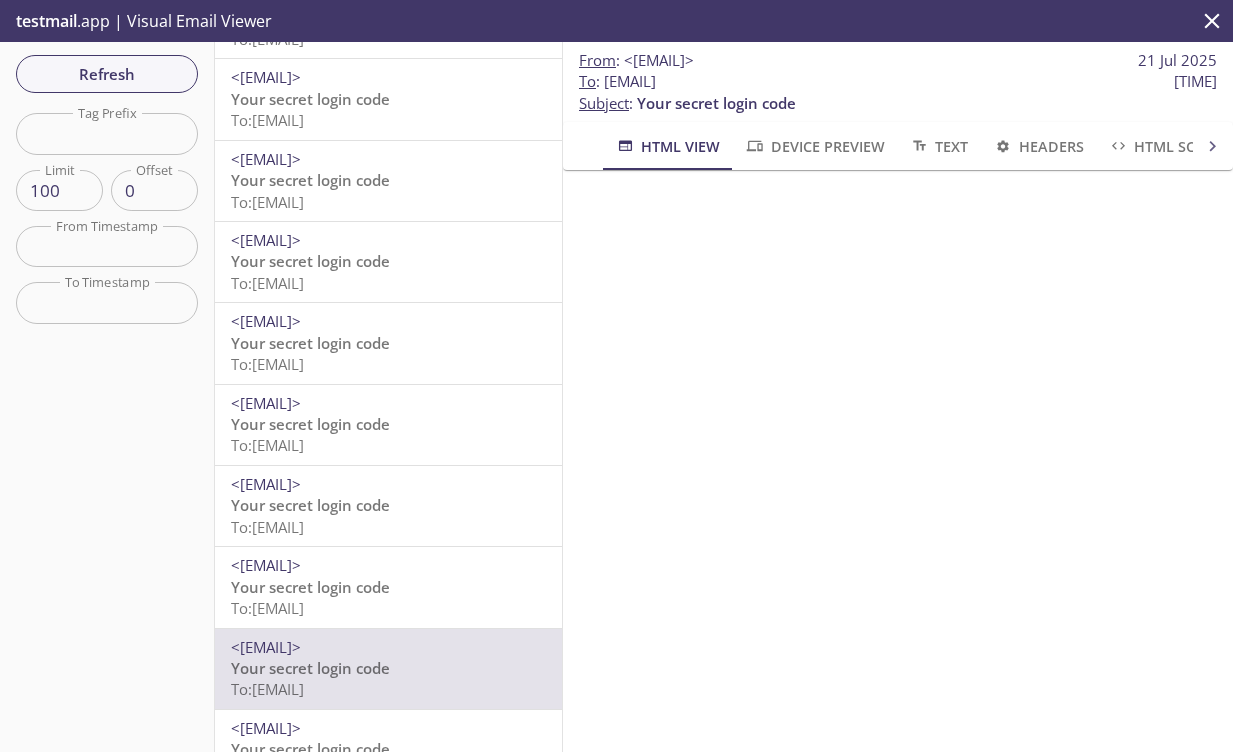 scroll, scrollTop: 0, scrollLeft: 0, axis: both 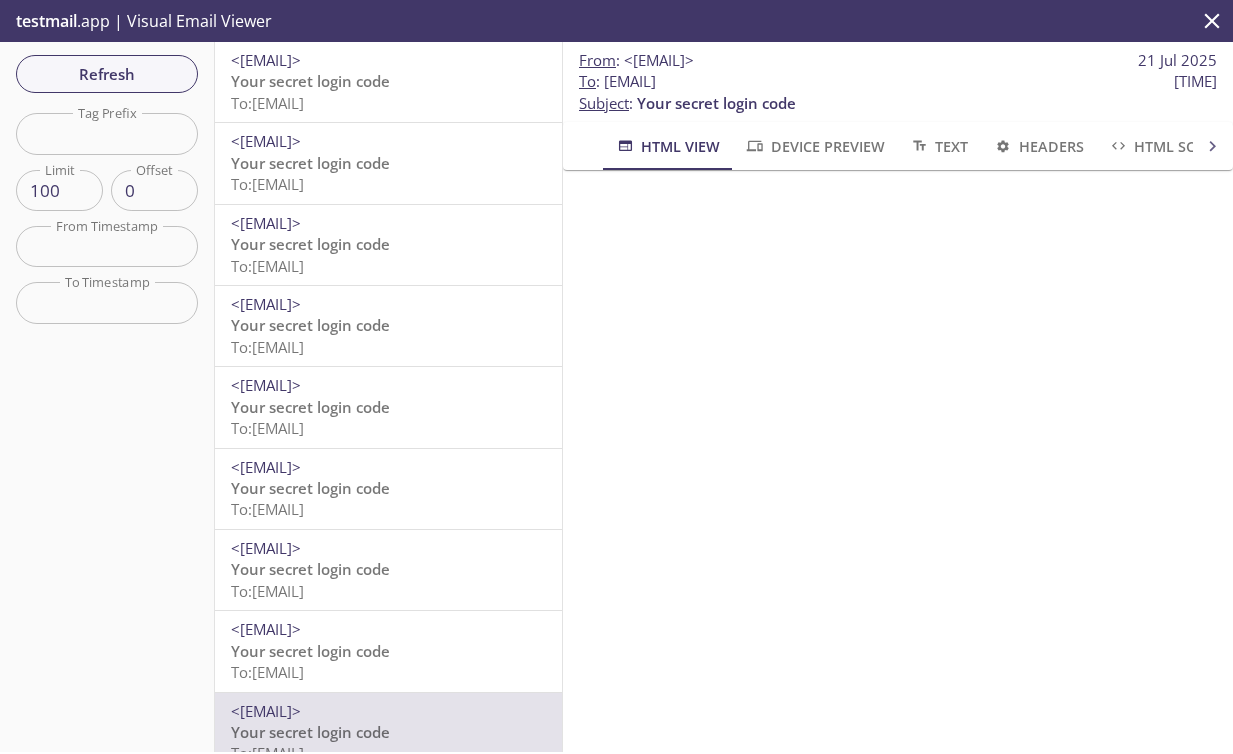 click at bounding box center [107, 246] 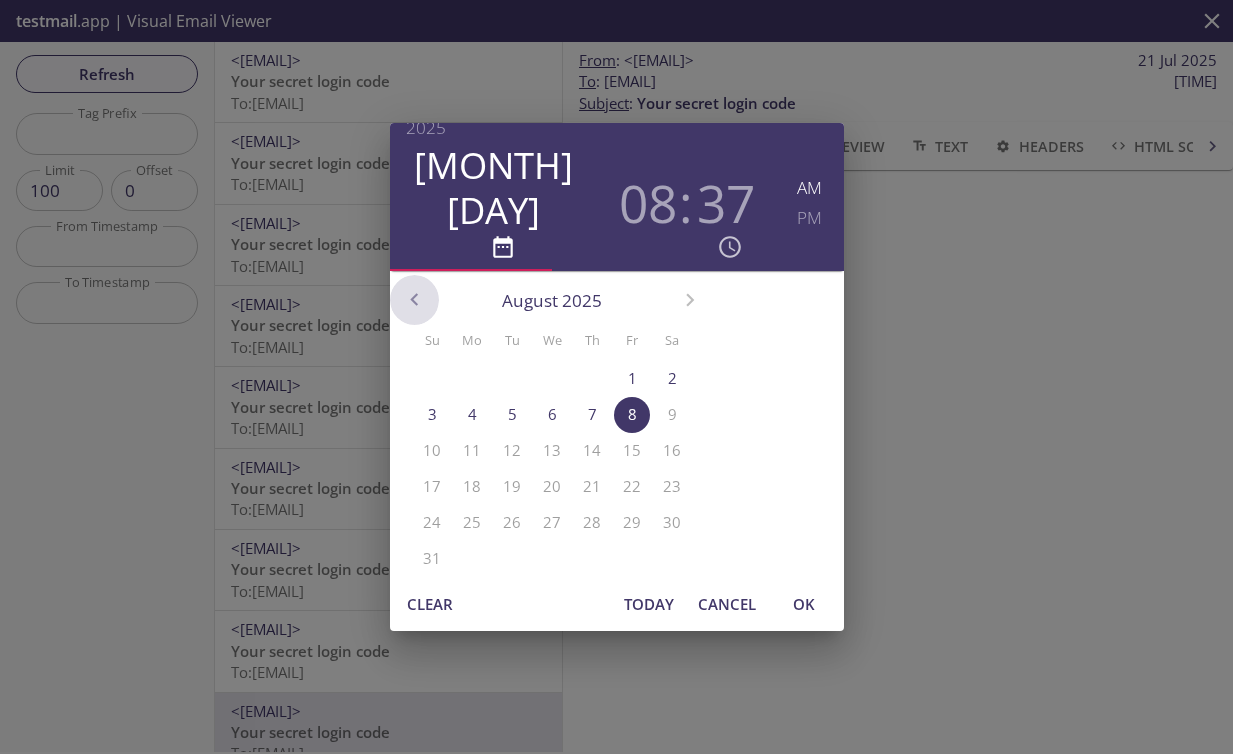 click 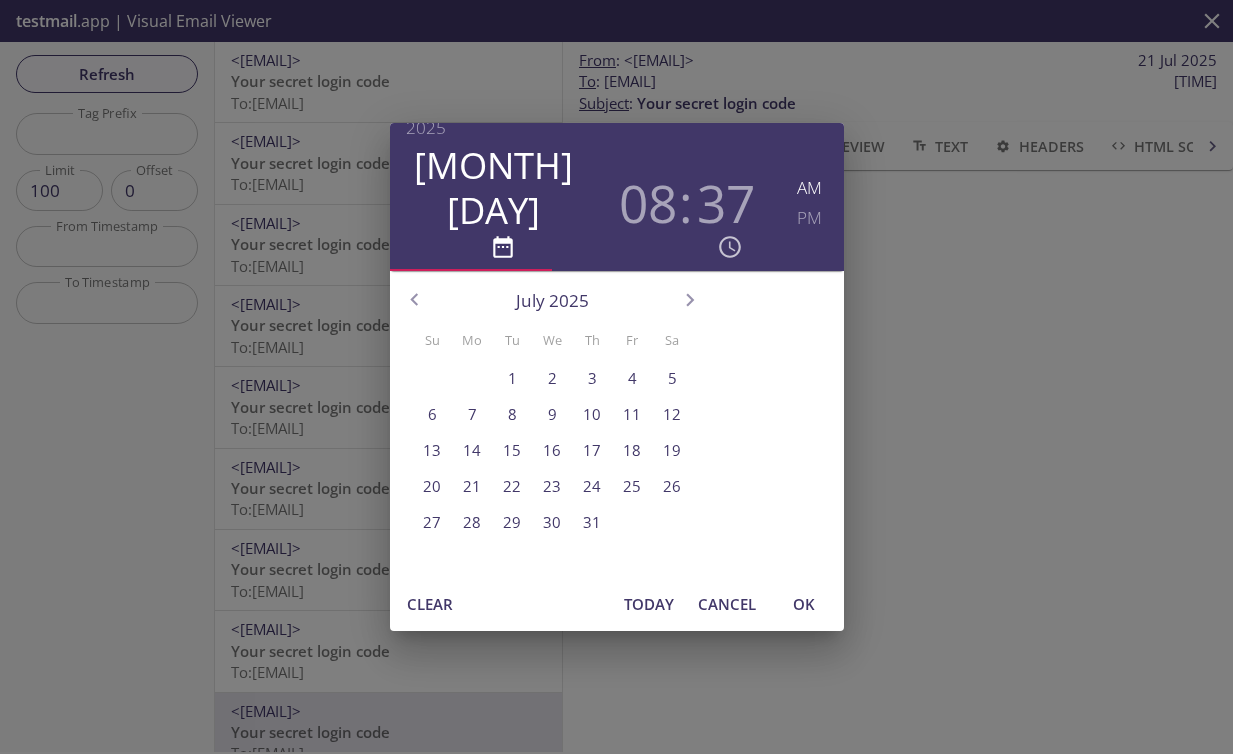 click on "1" at bounding box center [512, 378] 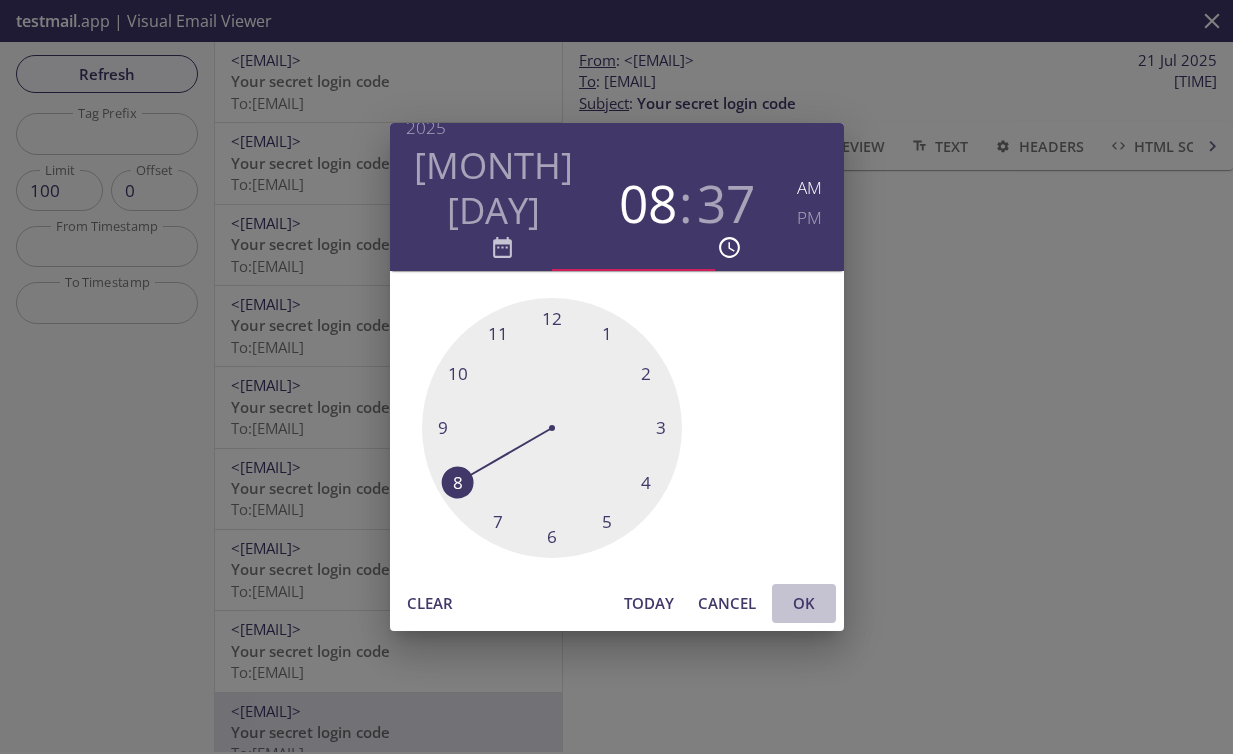 click on "OK" at bounding box center [804, 603] 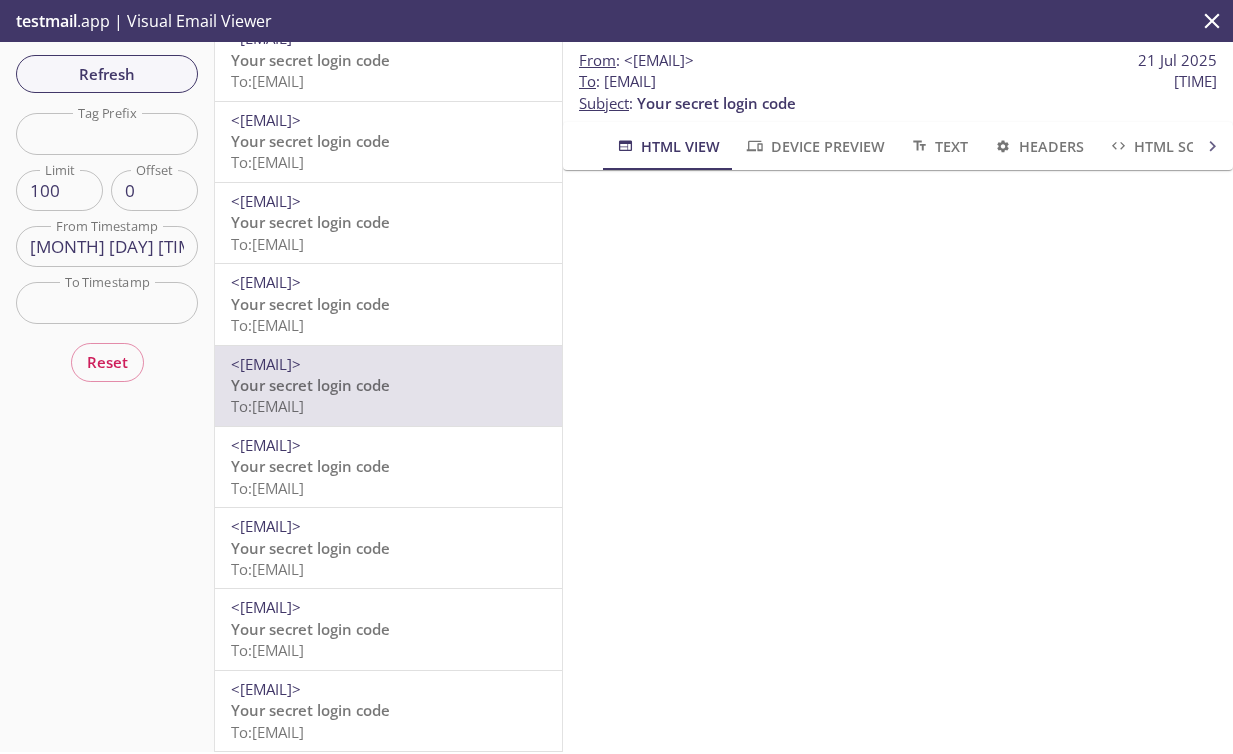 scroll, scrollTop: 0, scrollLeft: 0, axis: both 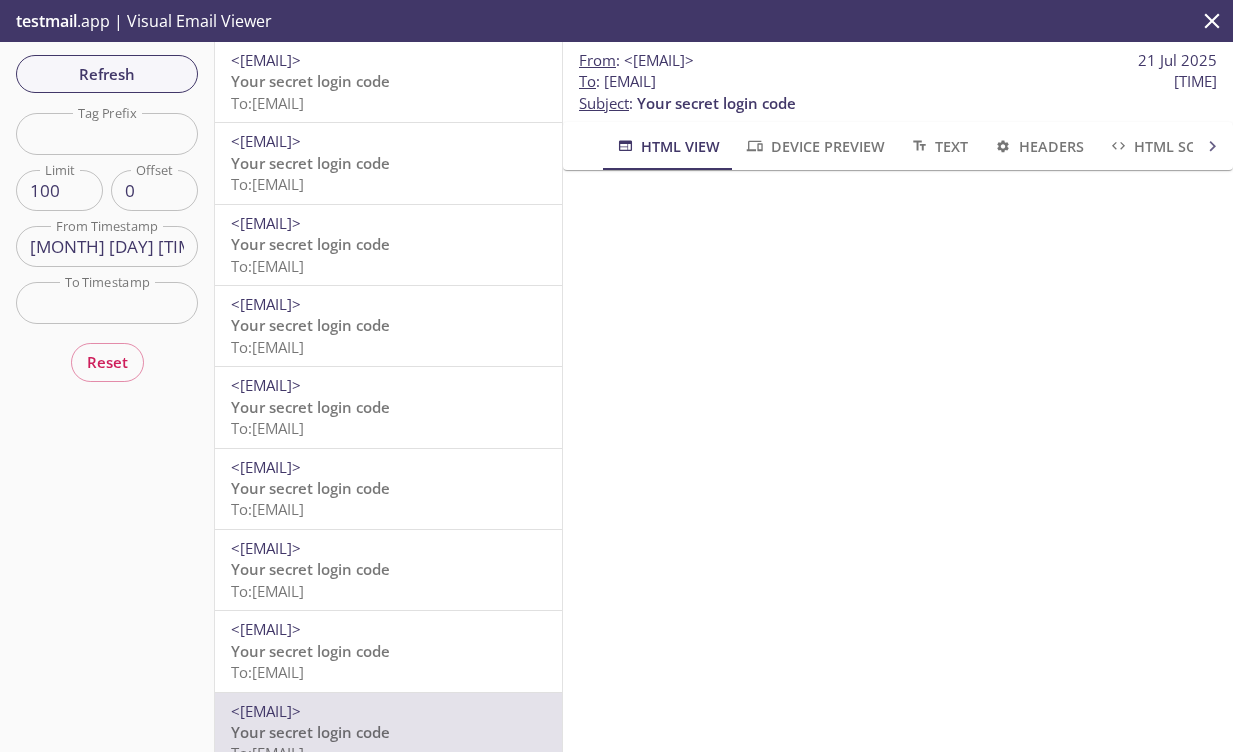click at bounding box center (107, 133) 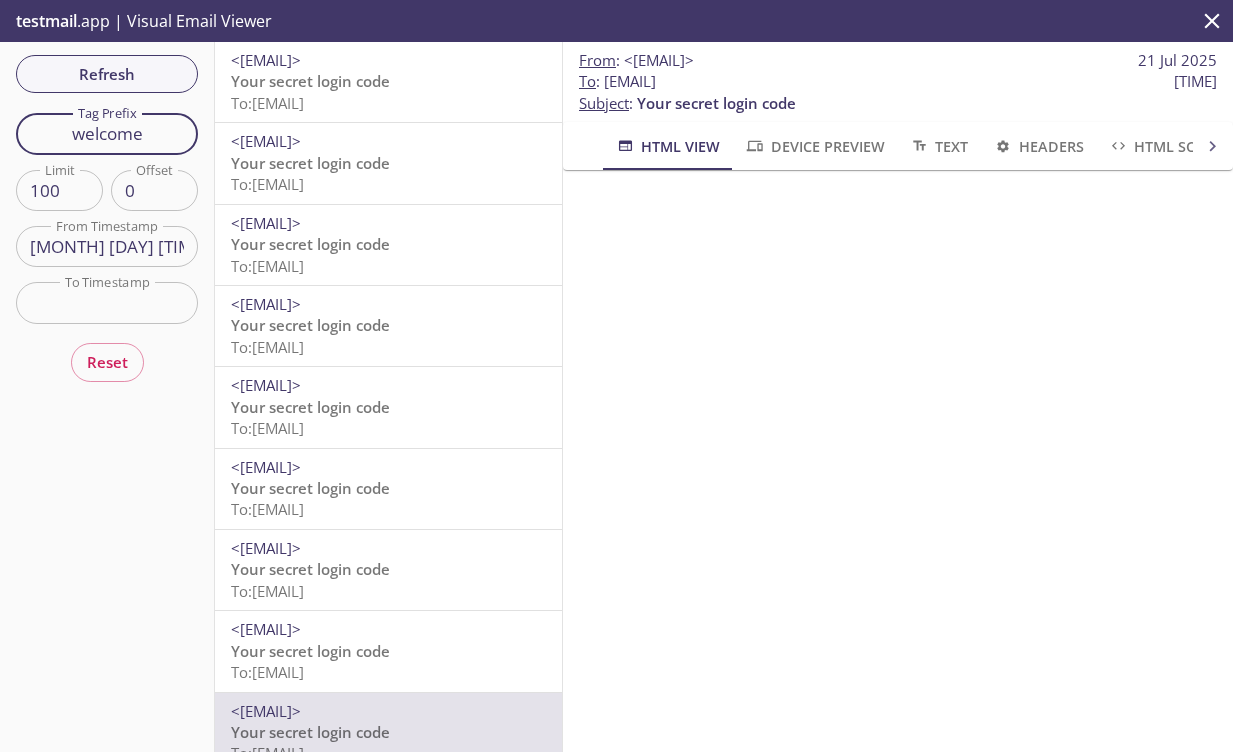 type on "welcome" 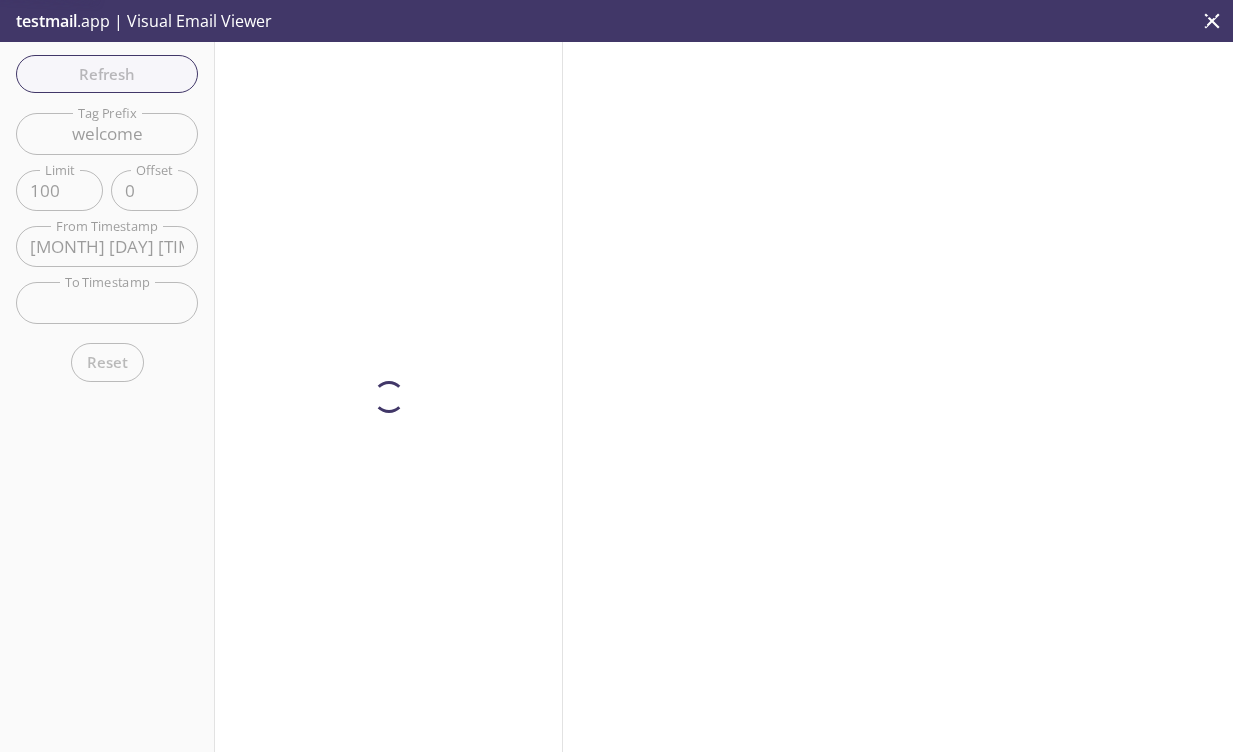 click on "Refresh Filters Tag Prefix welcome Tag Prefix Limit 100 Limit Offset 0 Offset From Timestamp 1 Jul 25 8:37 am From Timestamp To Timestamp To Timestamp Reset" at bounding box center [107, 397] 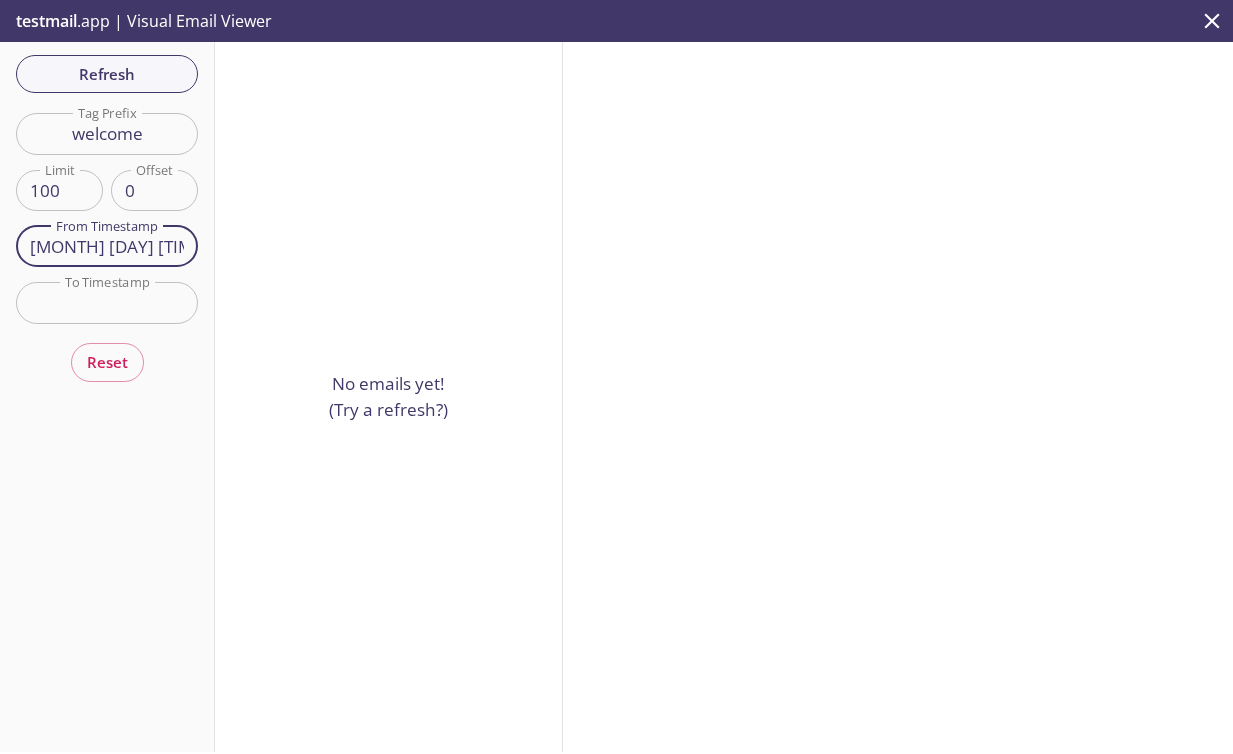 click on "1 Jul 25 8:37 am" at bounding box center (107, 246) 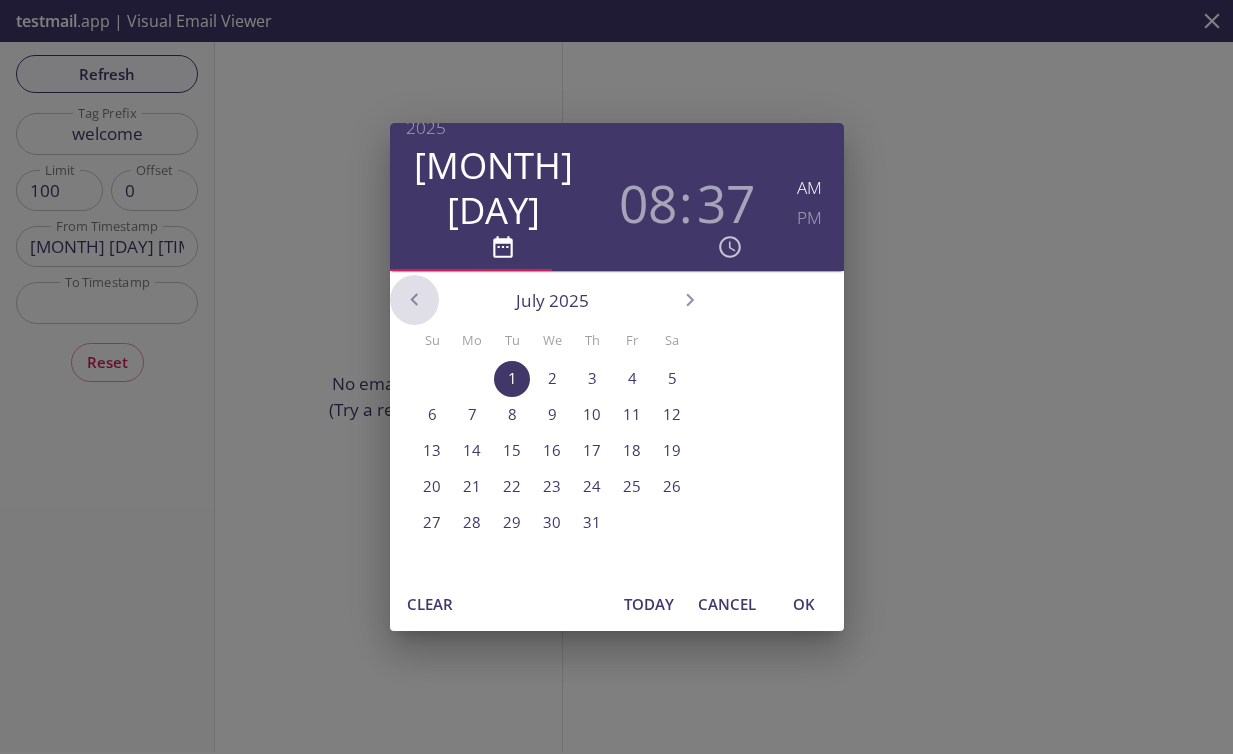 click 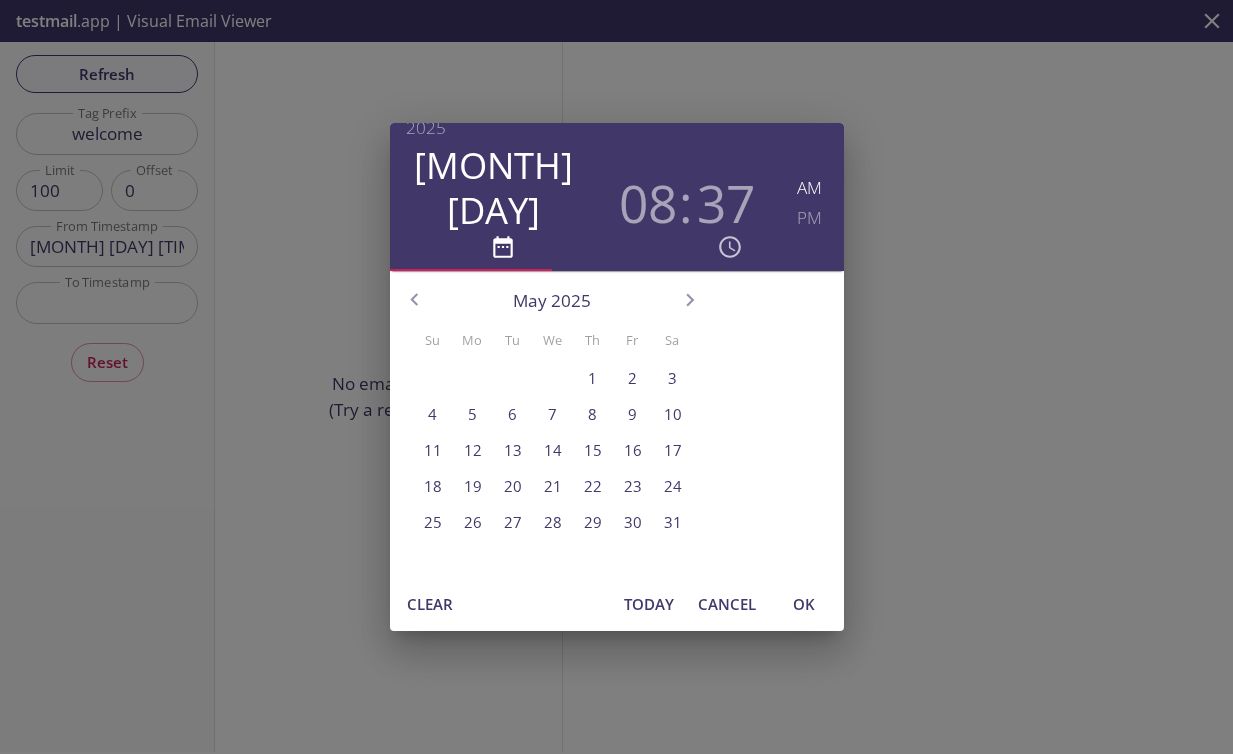 click 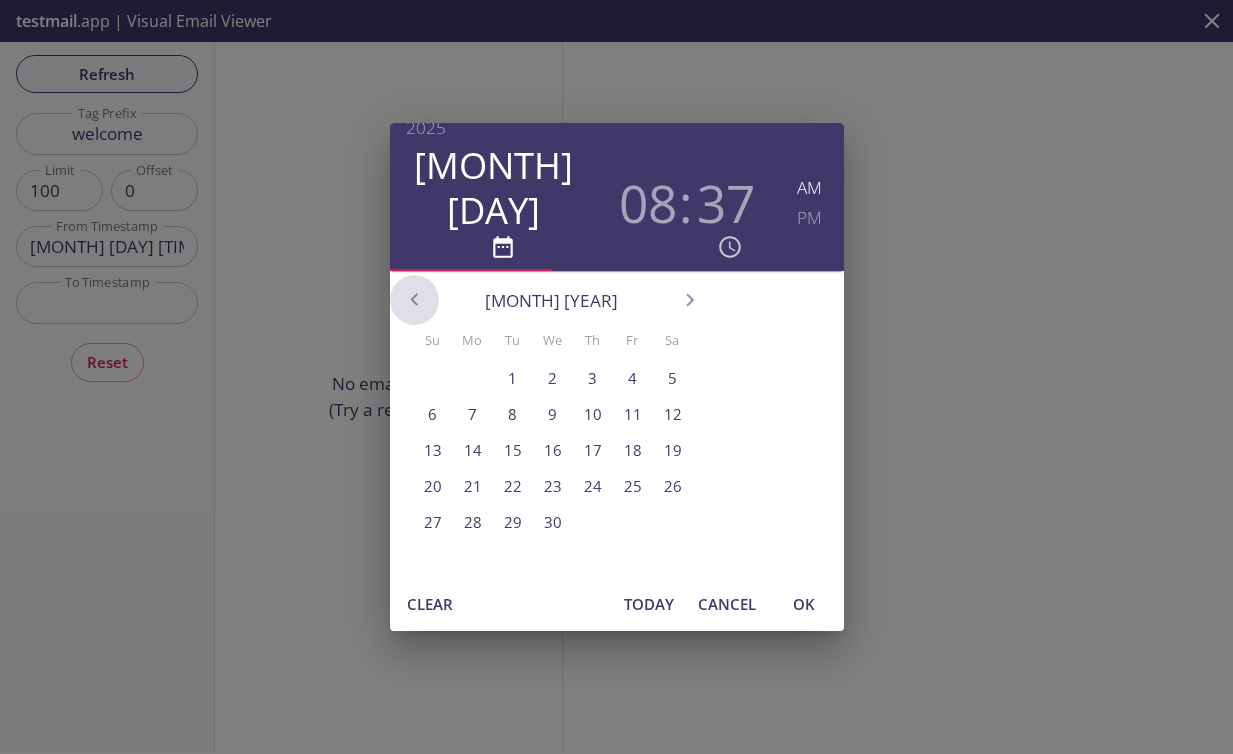 click 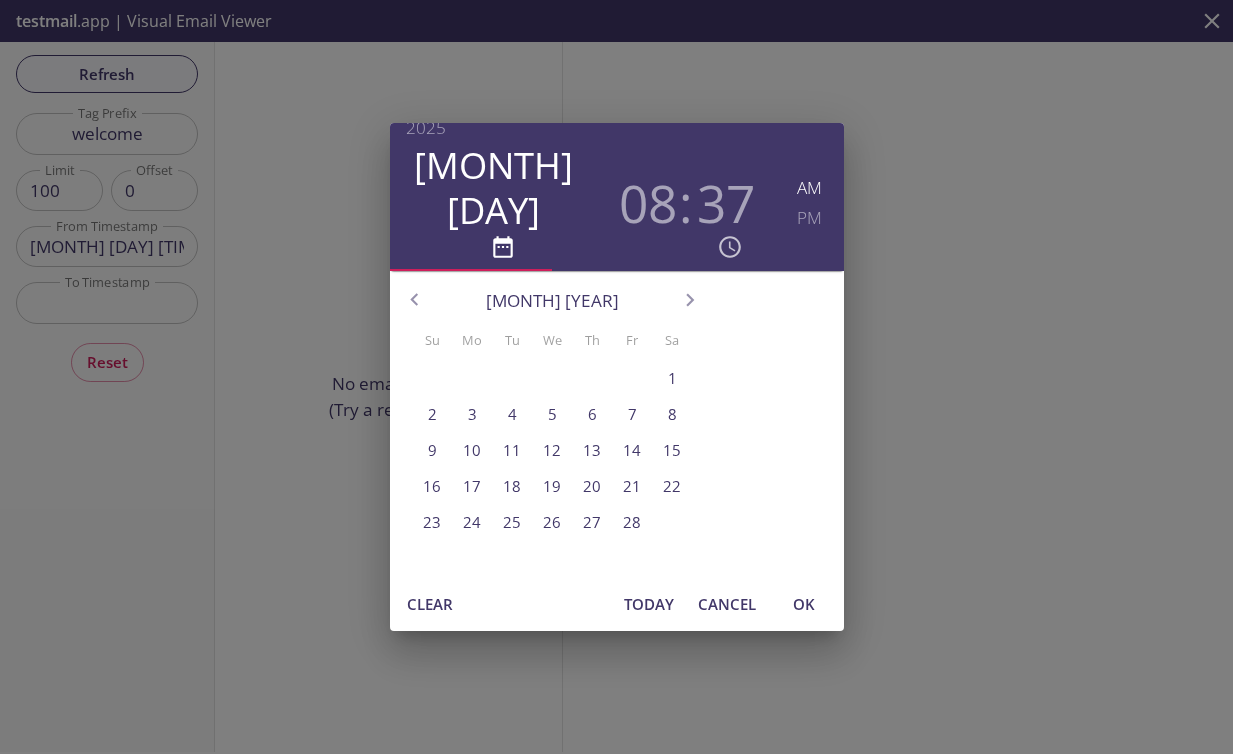 click on "1" at bounding box center (672, 378) 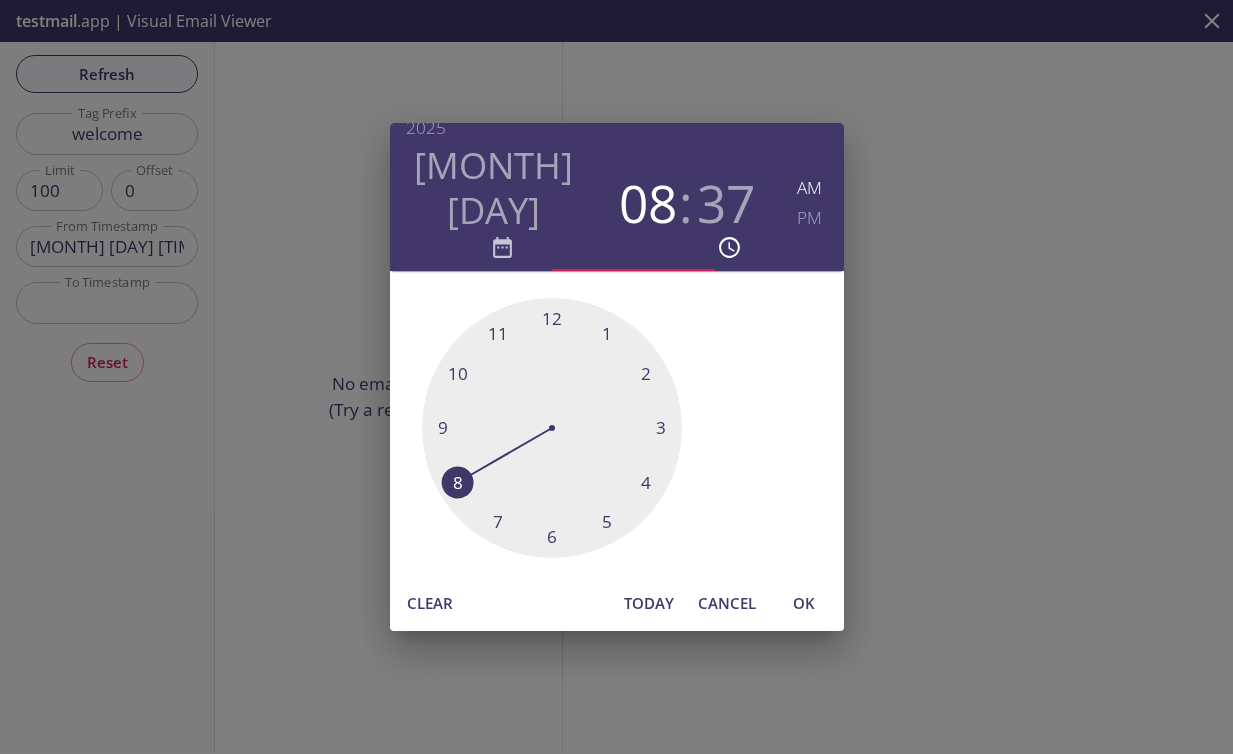 click on "OK" at bounding box center (804, 603) 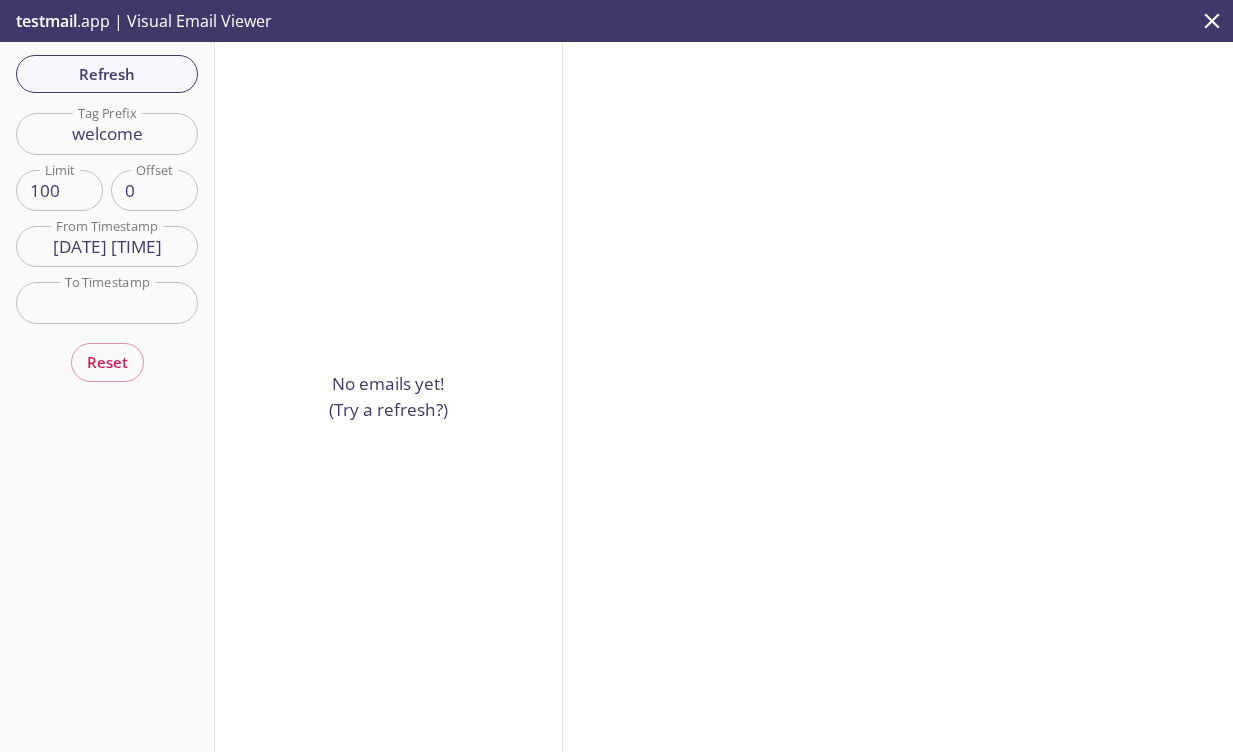 click on "welcome" at bounding box center [107, 133] 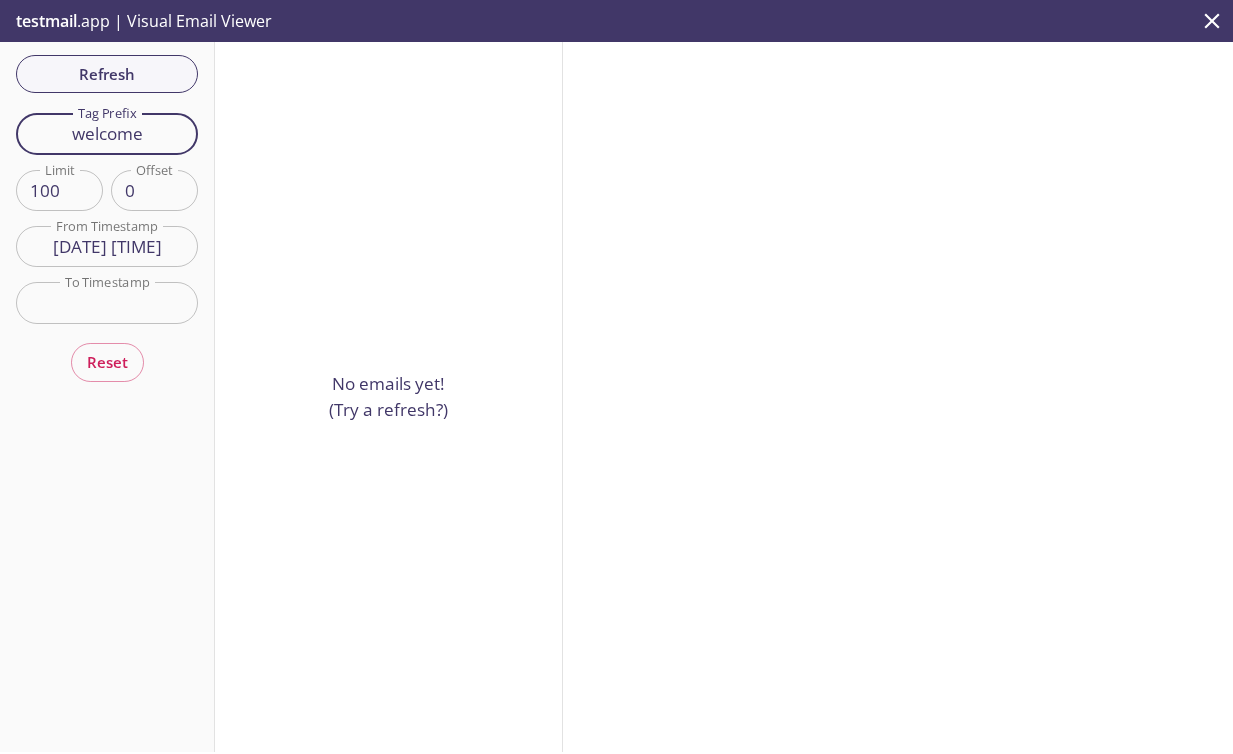 click on "welcome" at bounding box center (107, 133) 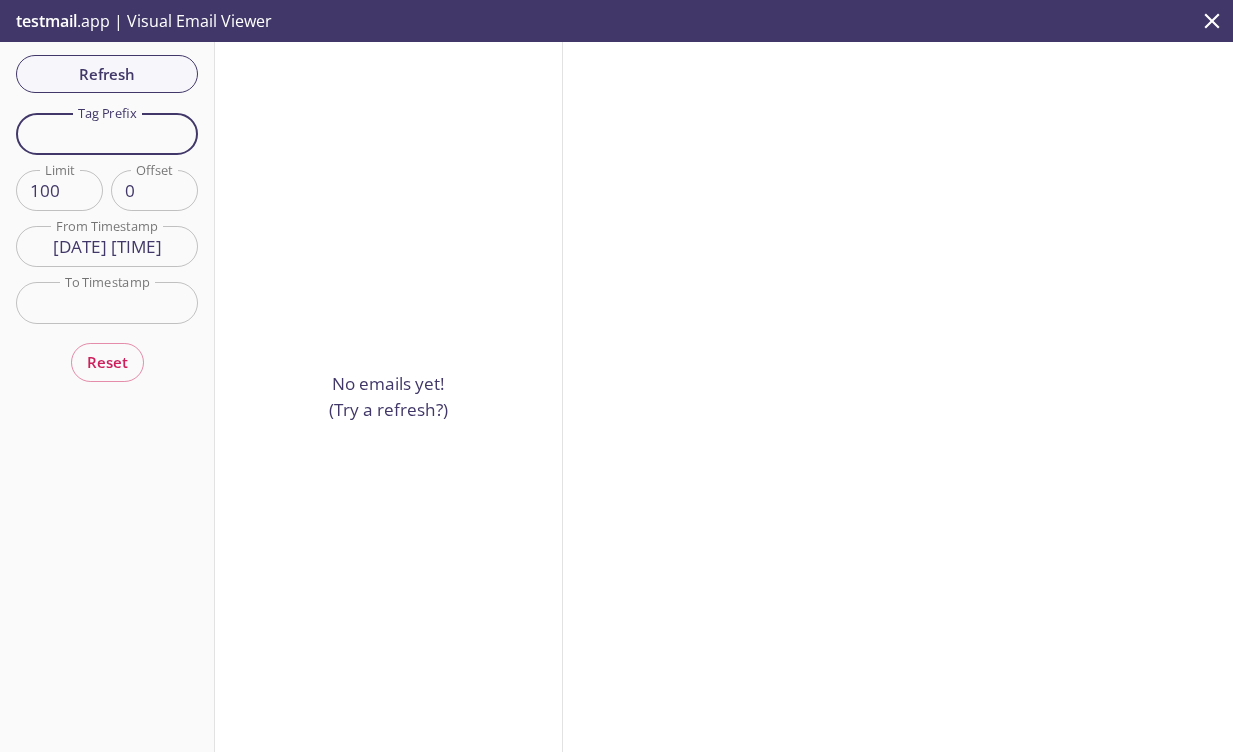 type 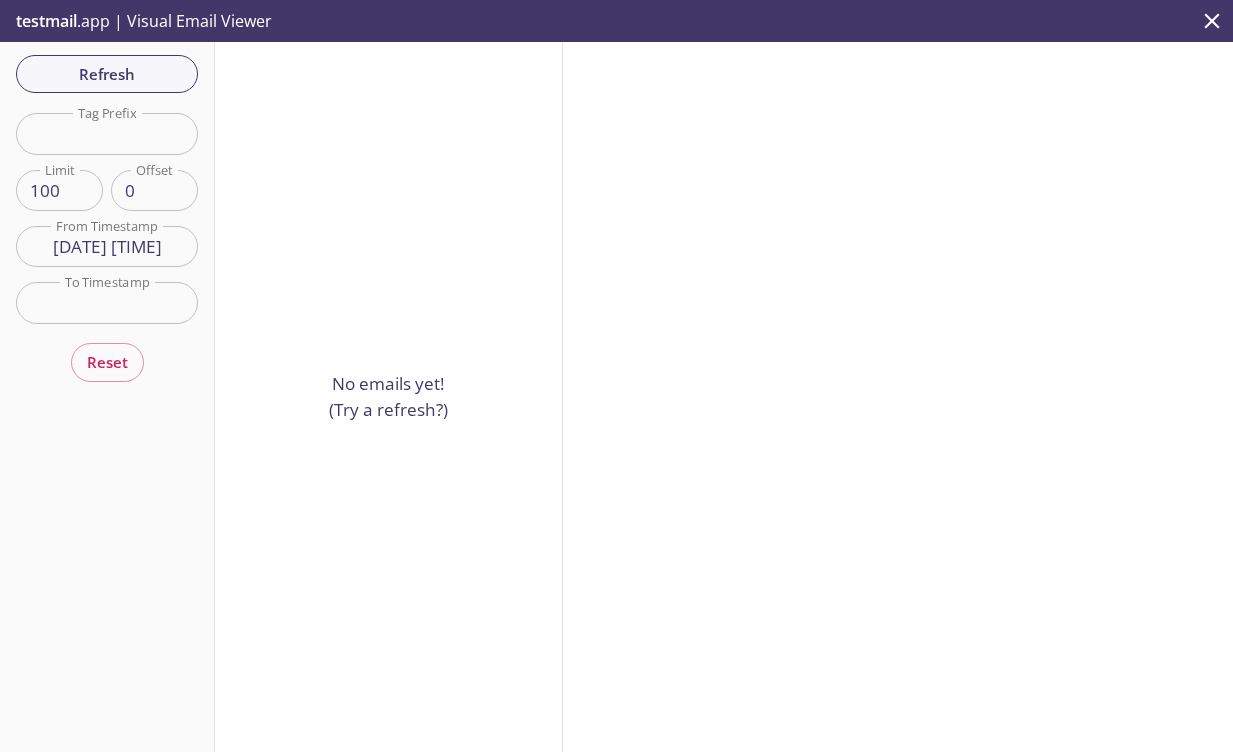 click on "Refresh Filters Tag Prefix Tag Prefix Limit 100 Limit Offset 0 Offset From Timestamp 1 Feb 25 8:37 am From Timestamp To Timestamp To Timestamp Reset" at bounding box center (107, 397) 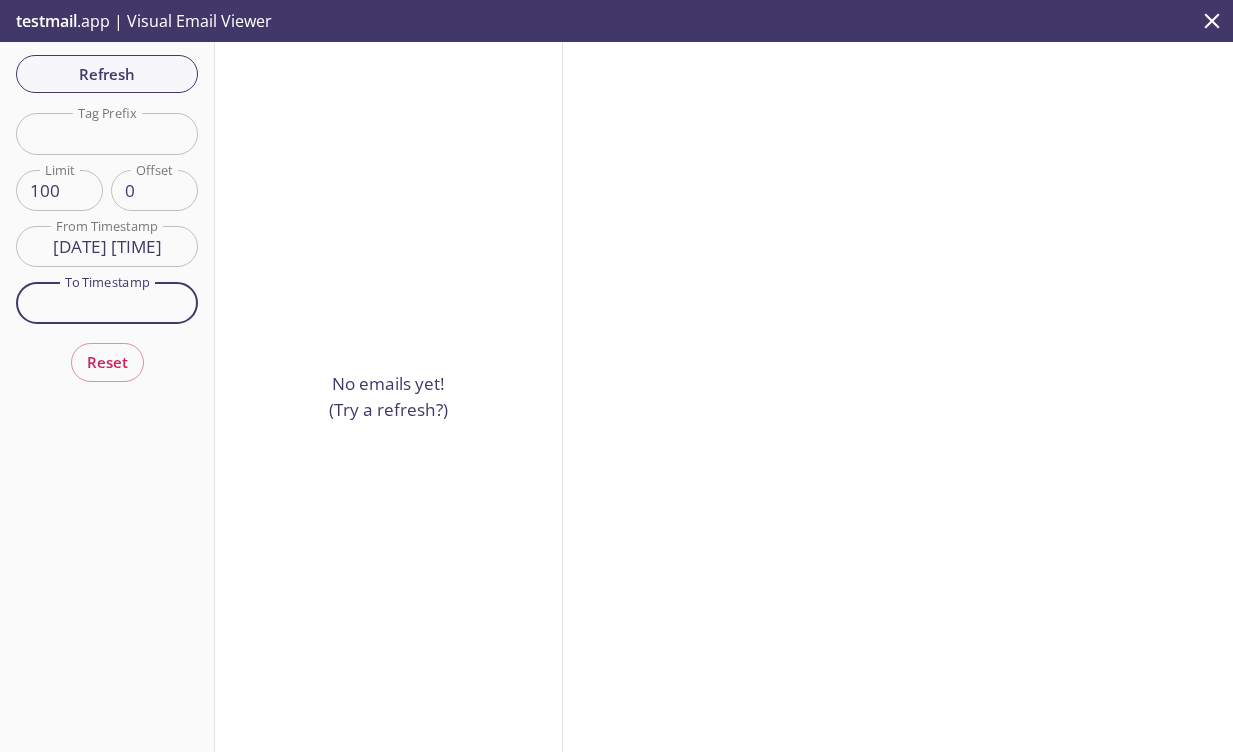 click at bounding box center (107, 302) 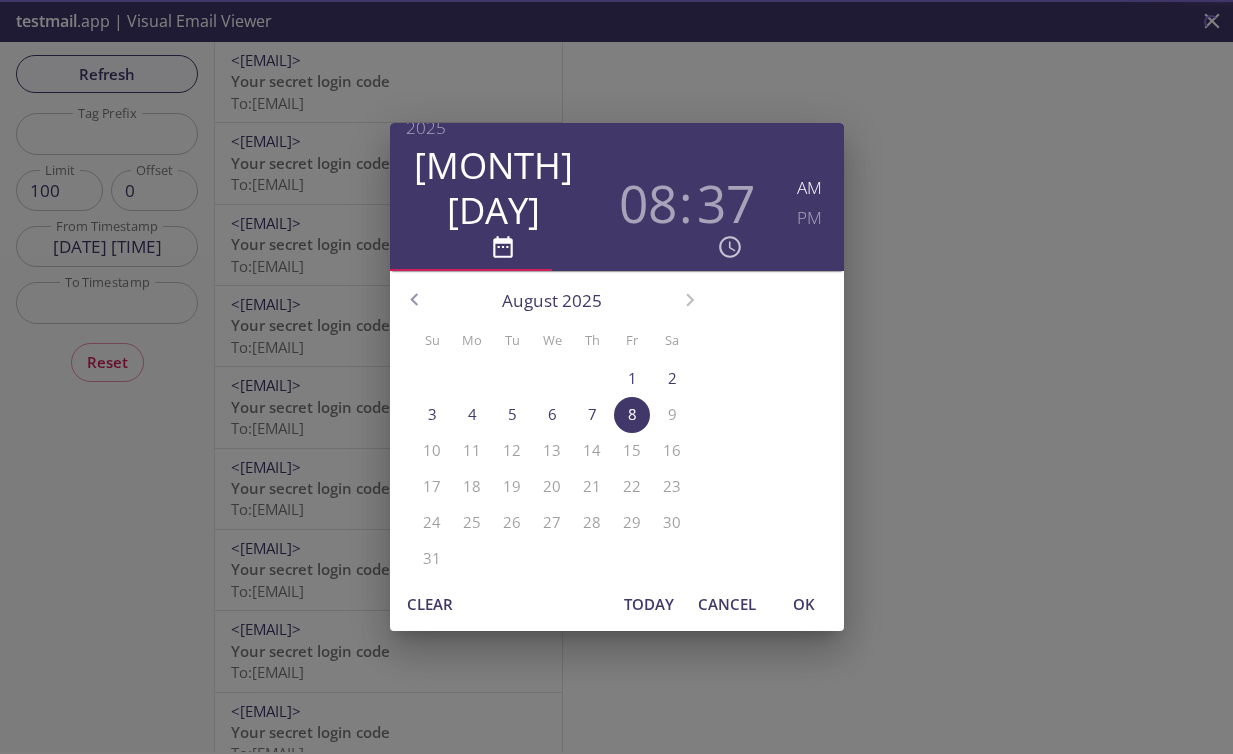 click on "8" at bounding box center [632, 414] 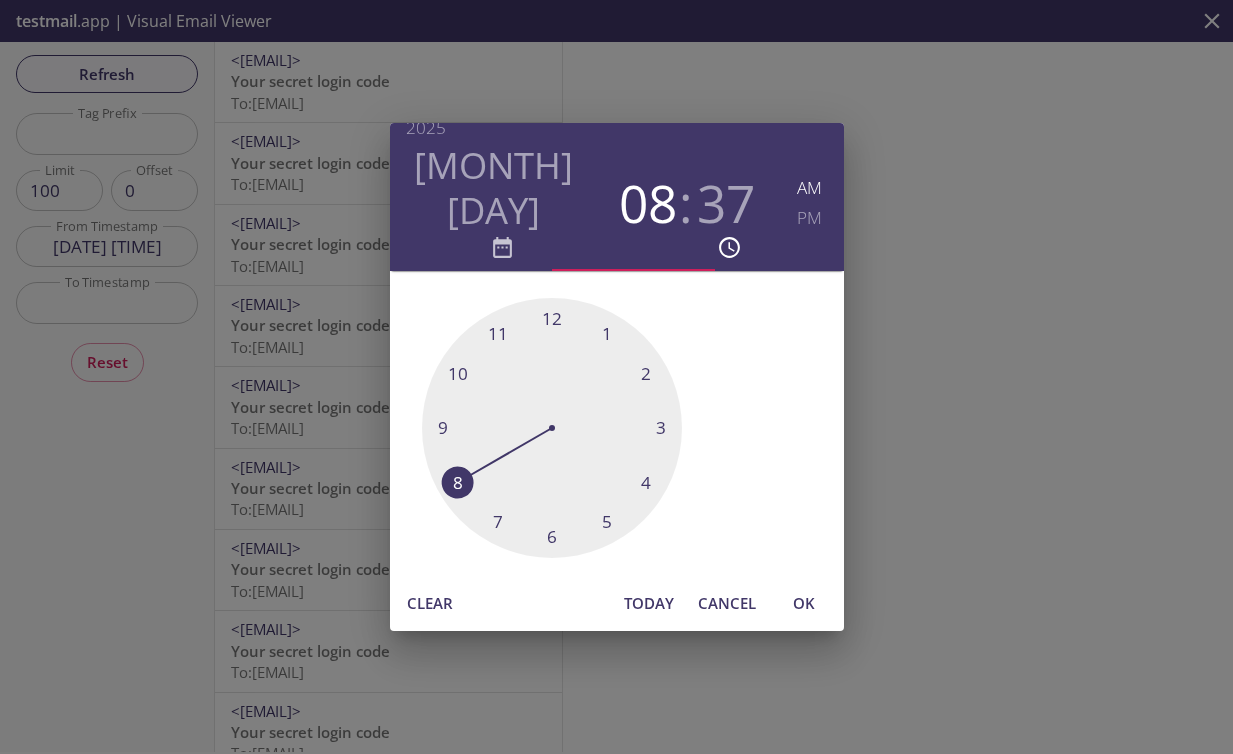 click on "OK" at bounding box center (804, 603) 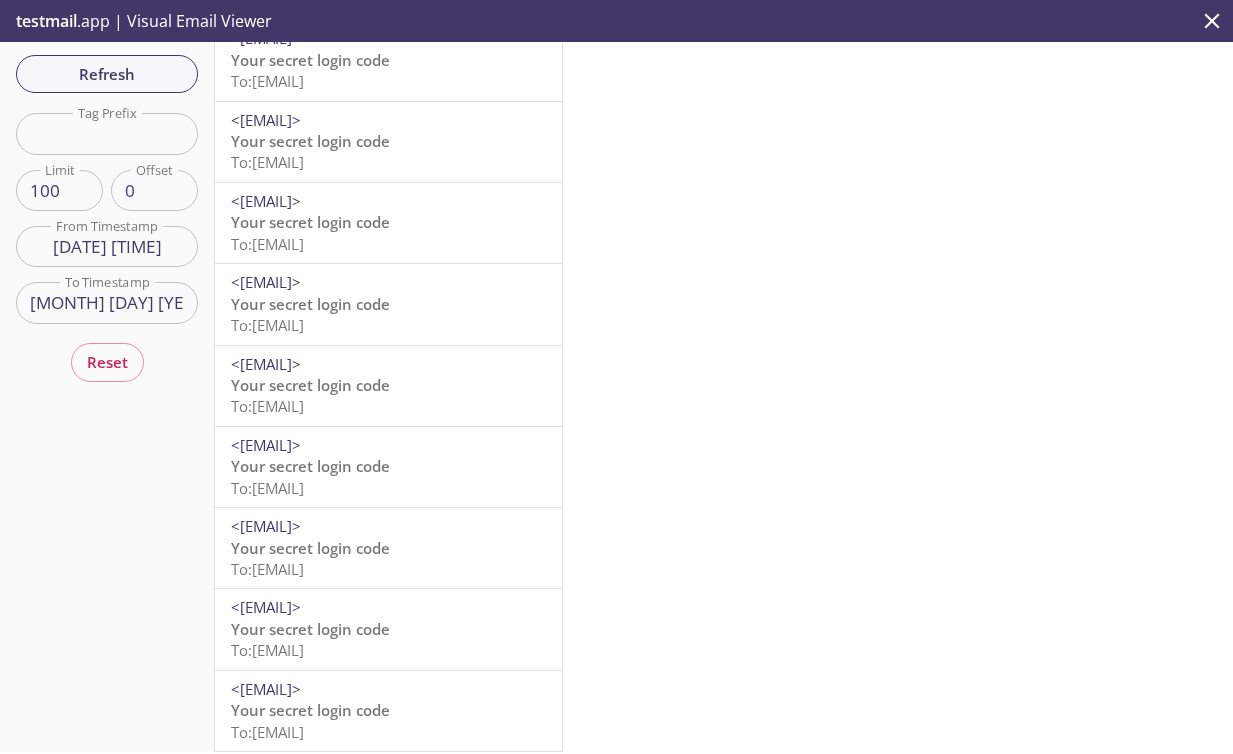 scroll, scrollTop: 0, scrollLeft: 0, axis: both 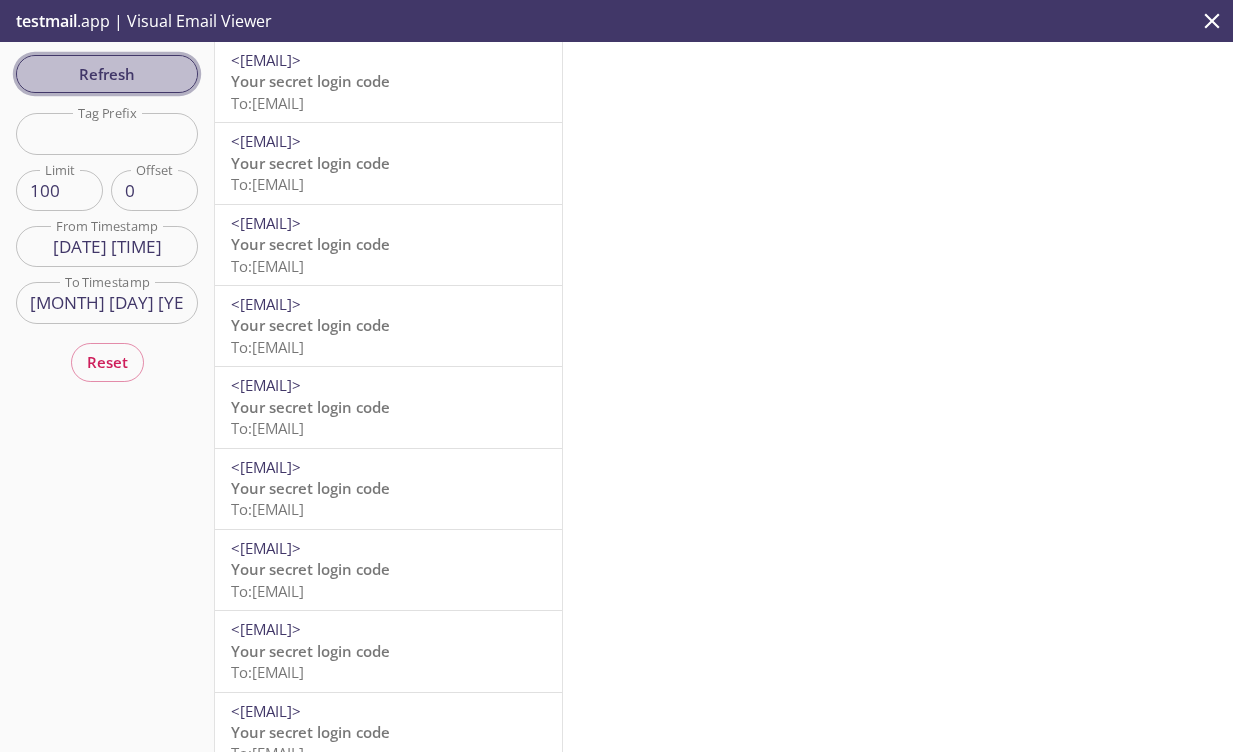click on "Refresh" at bounding box center [107, 74] 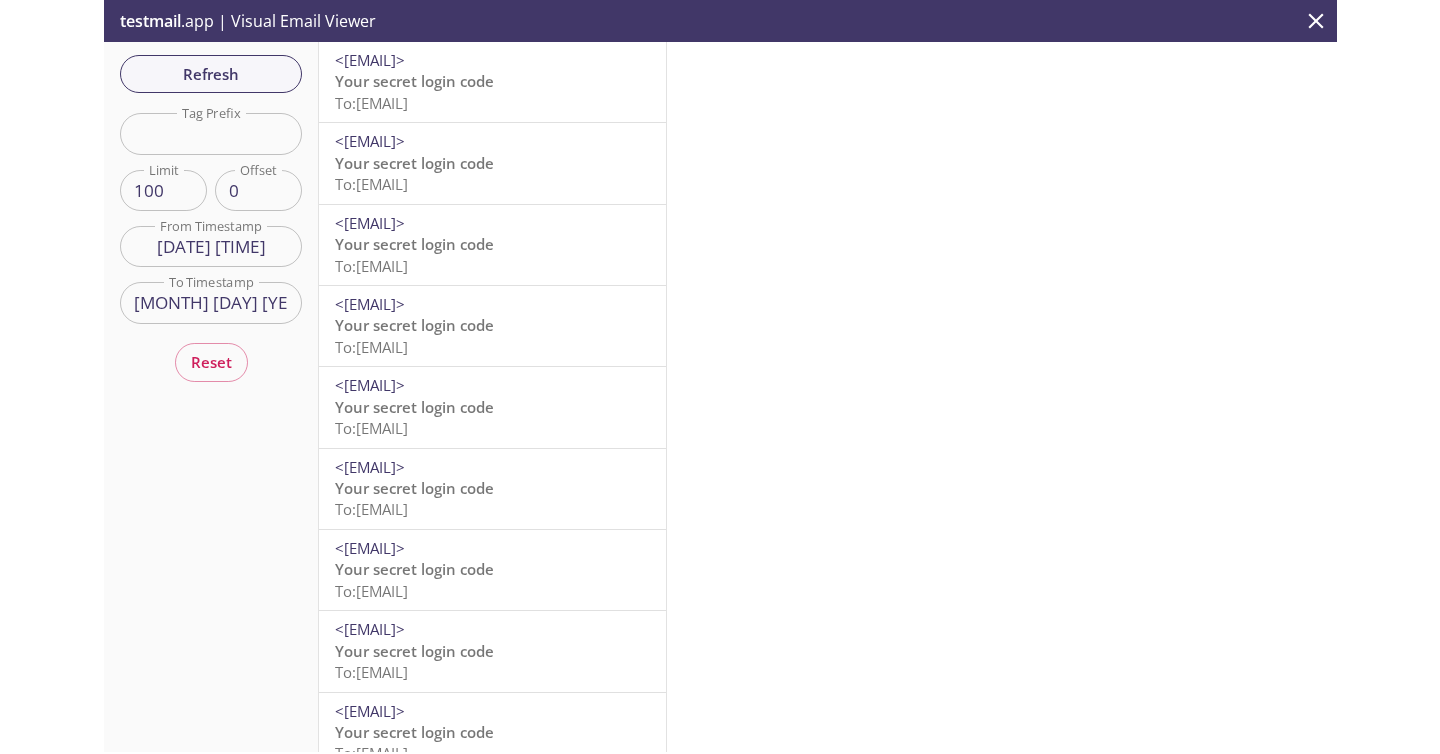 scroll, scrollTop: 347, scrollLeft: 0, axis: vertical 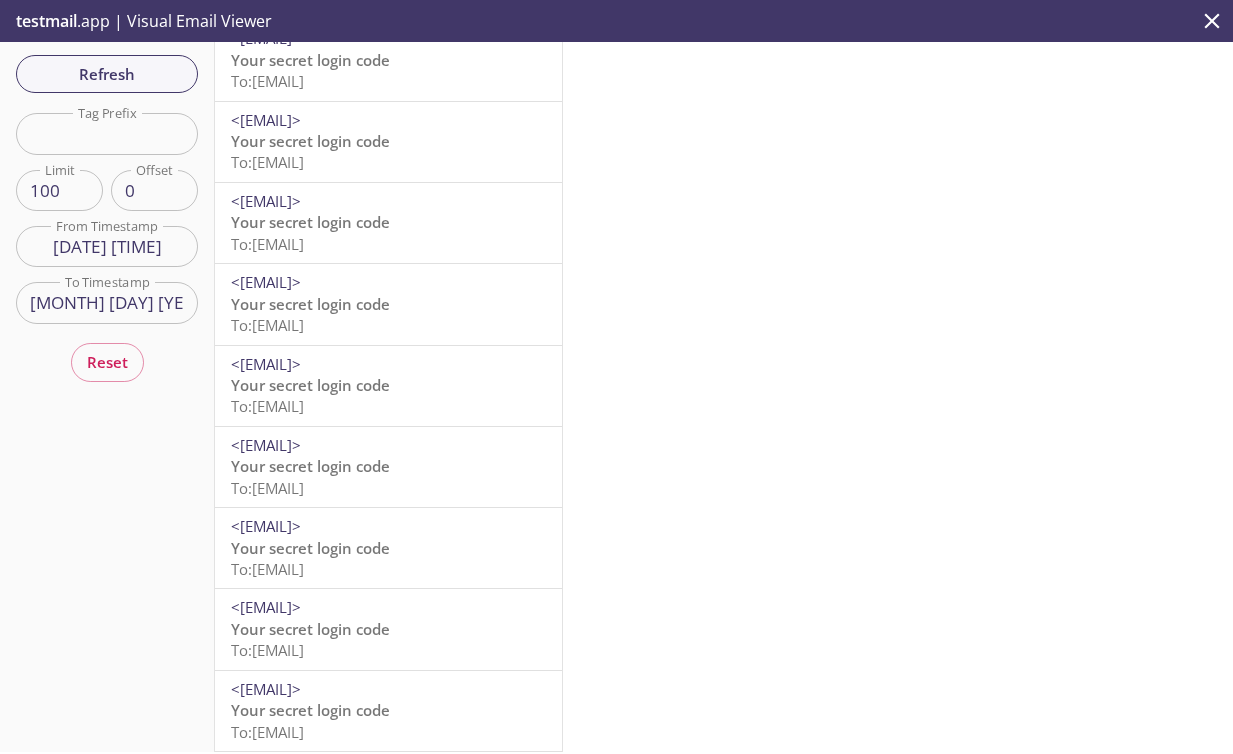 click on "Your secret login code" at bounding box center (310, 548) 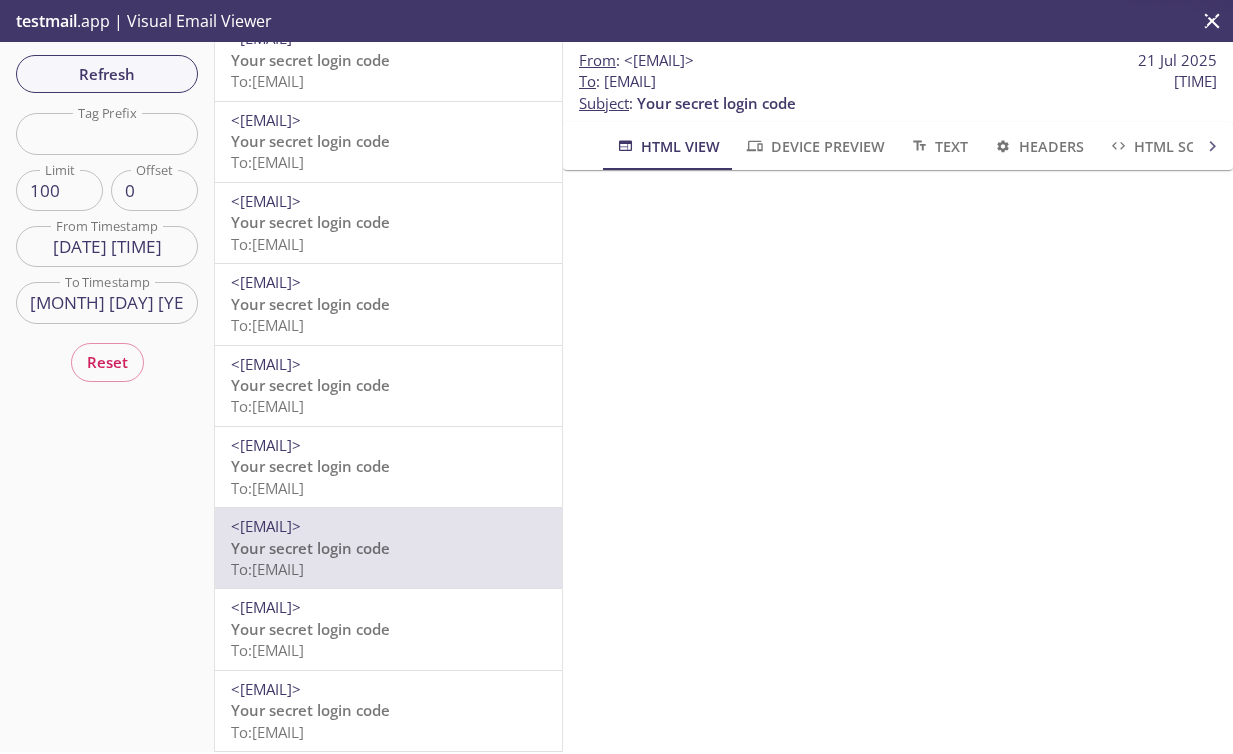 click on "support@example.com Your secret login code To: support@example.com" at bounding box center (388, 711) 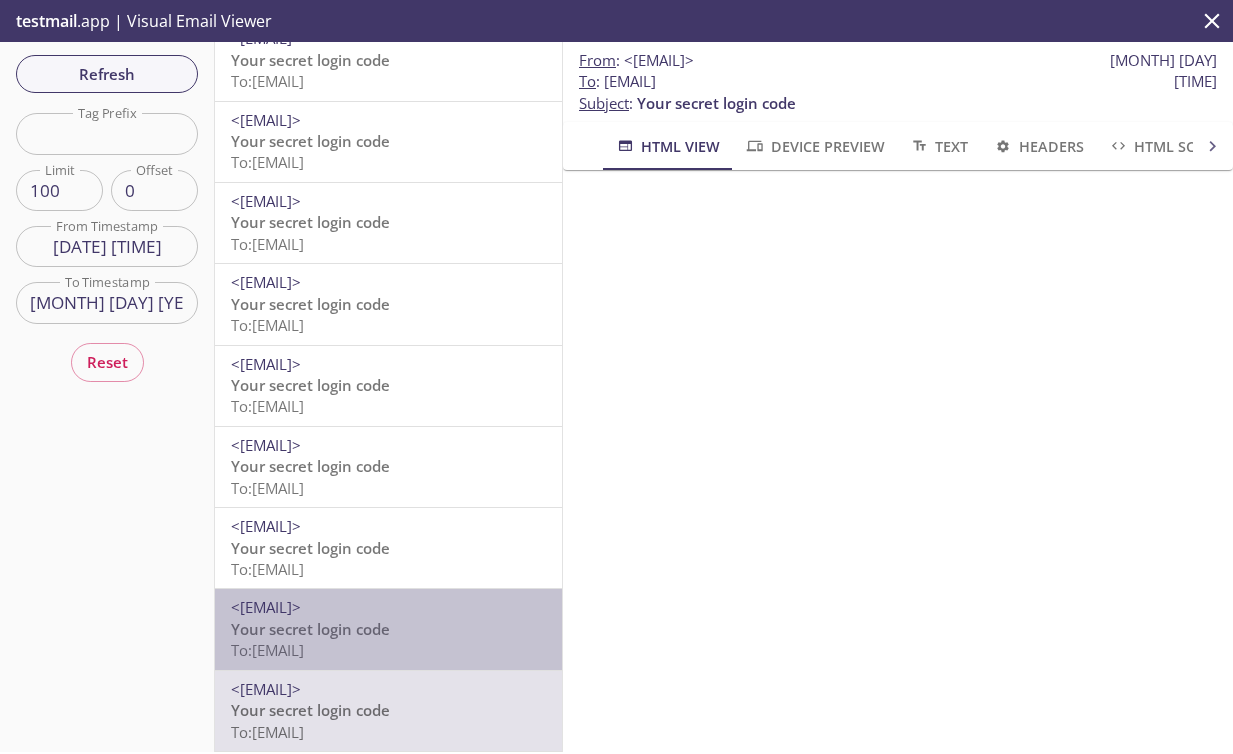 click on "Your secret login code" at bounding box center (310, 629) 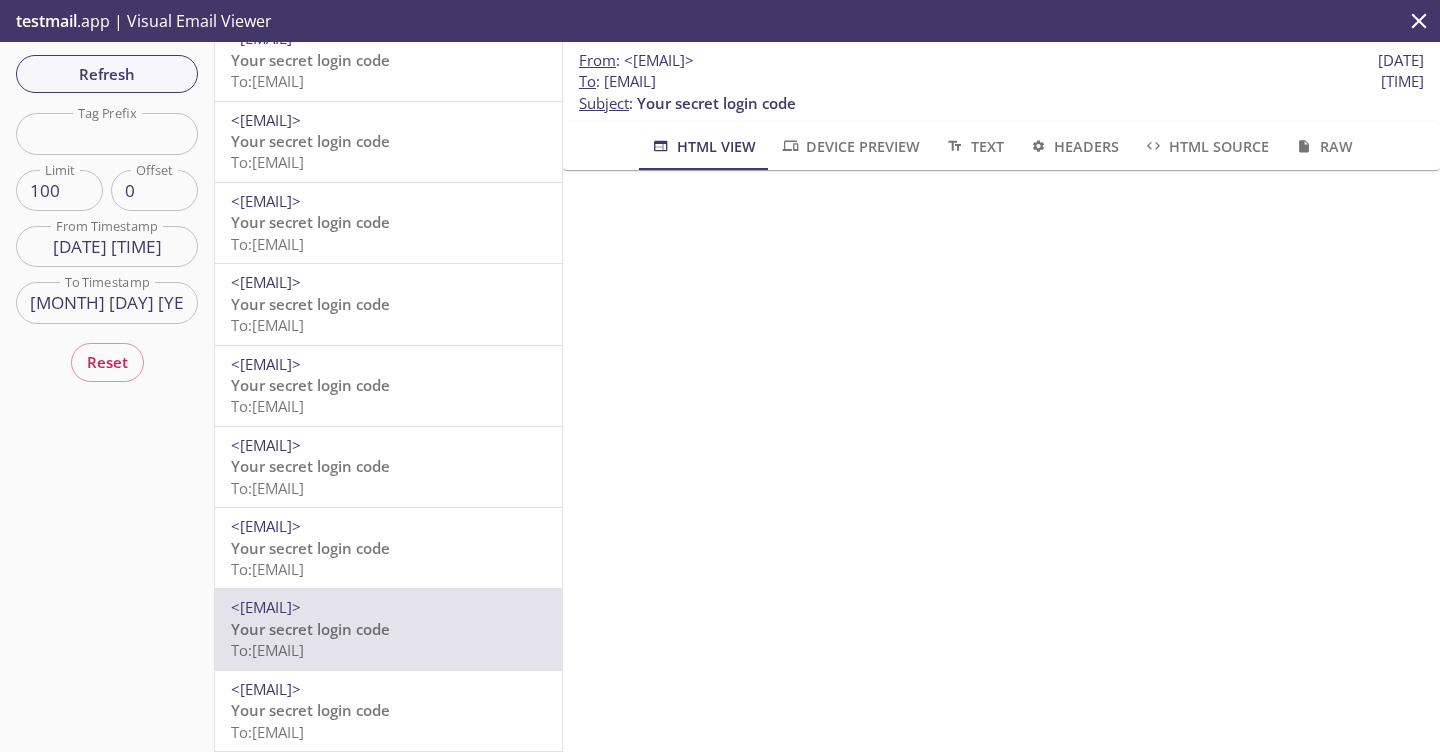 scroll, scrollTop: 0, scrollLeft: 0, axis: both 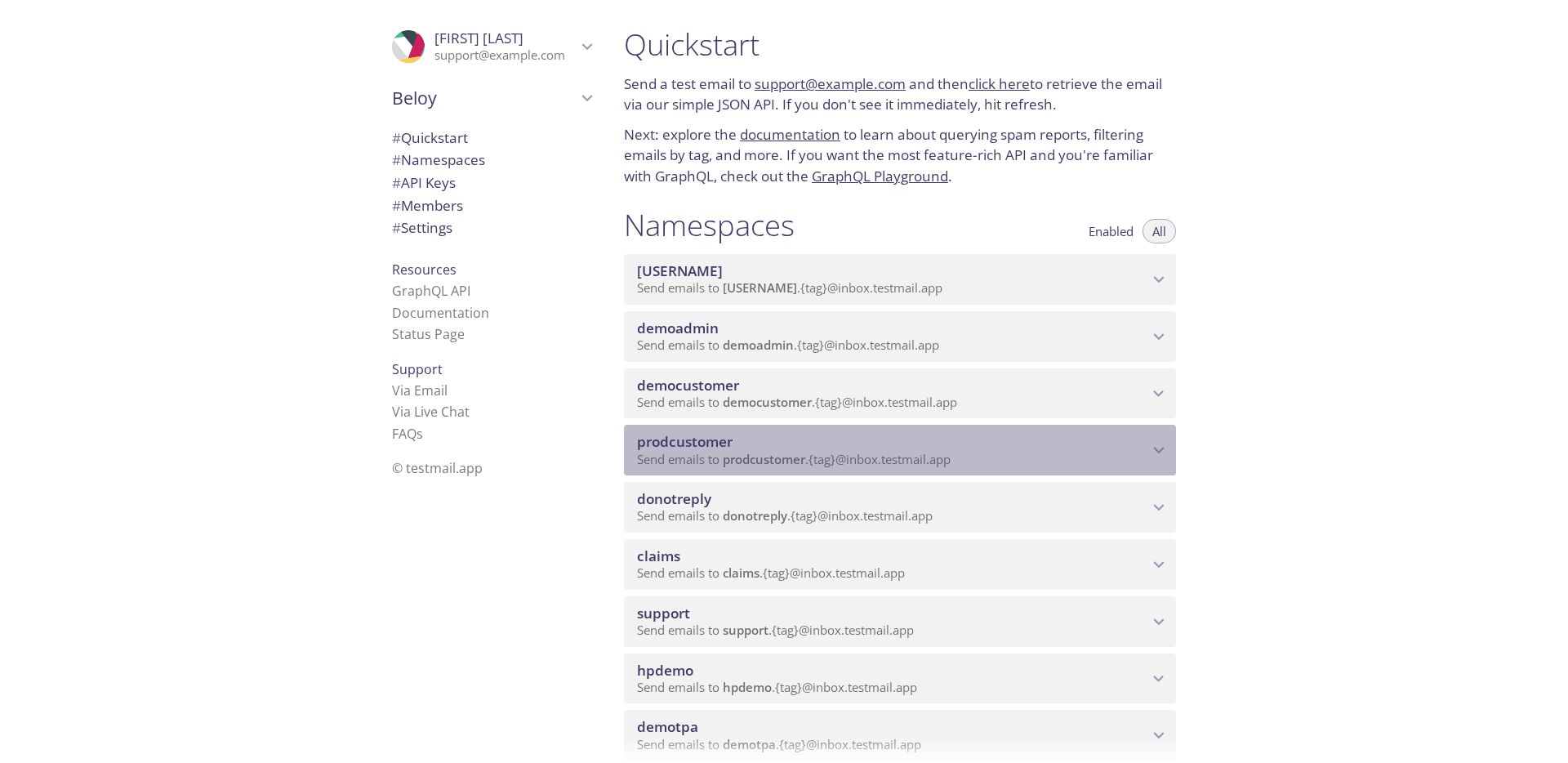 click on "prodcustomer Send emails to support@example.com {tag} @inbox.testmail.app" at bounding box center (900, 450) 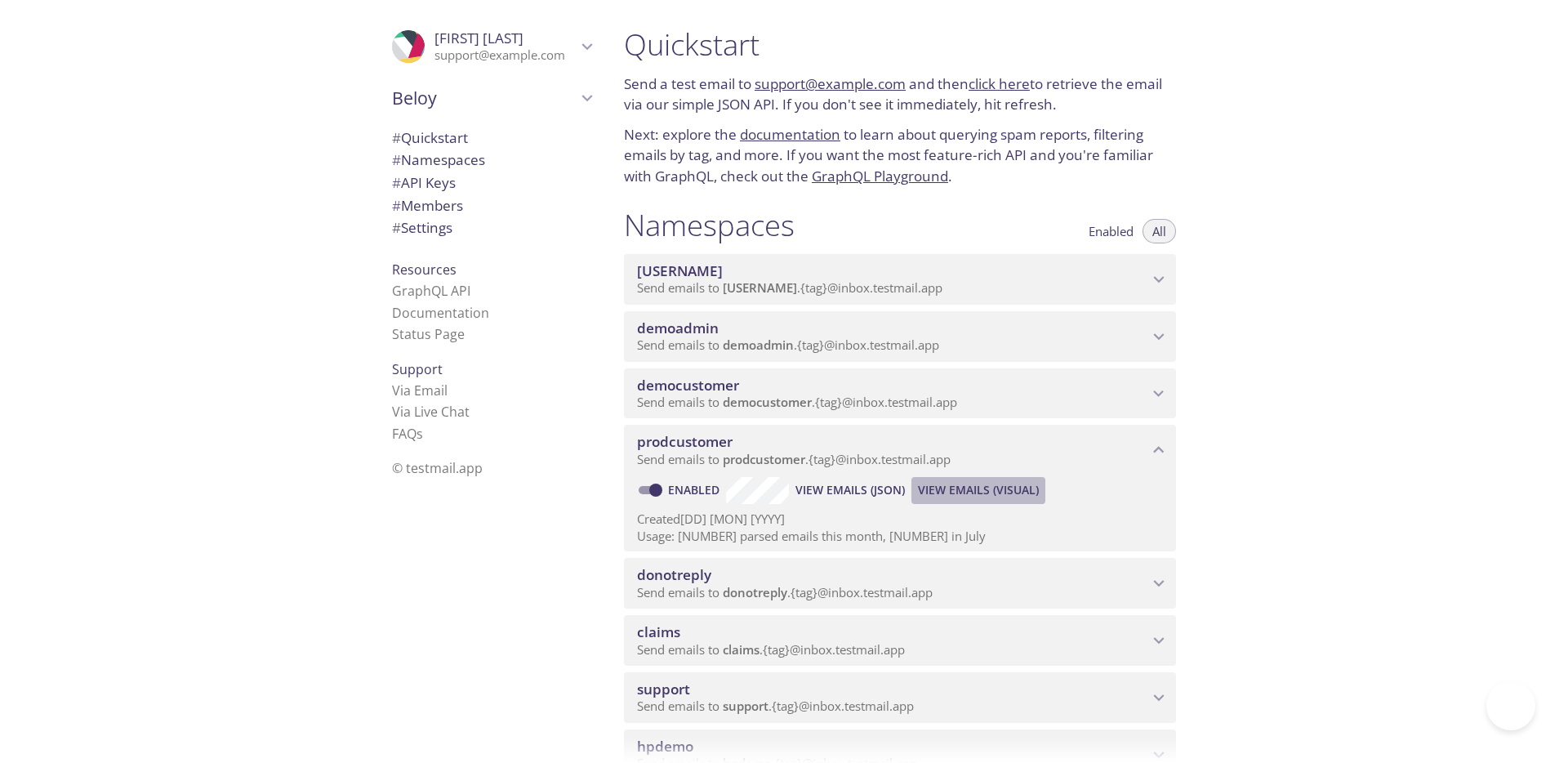 click on "View Emails (Visual)" at bounding box center [978, 490] 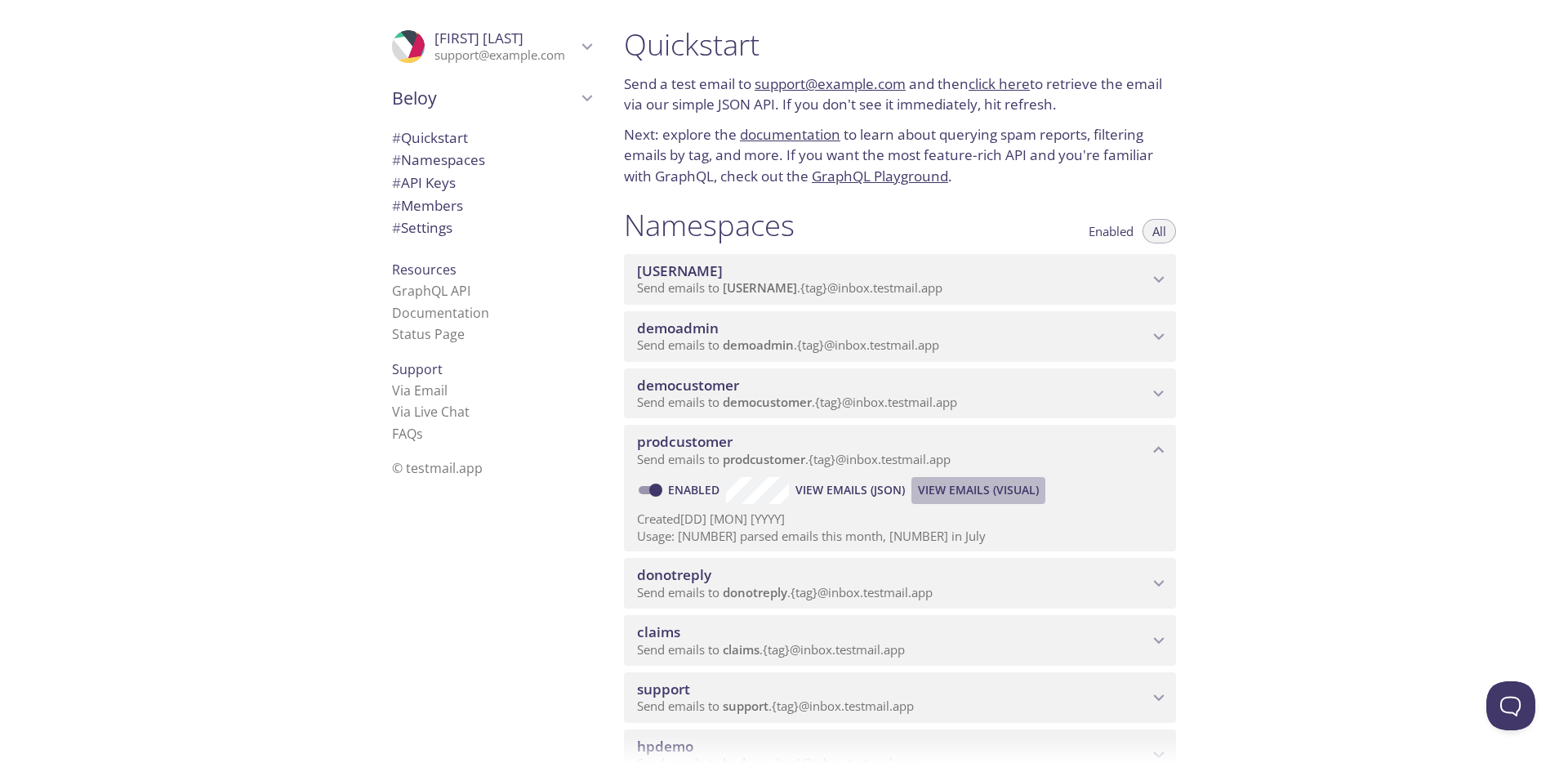 scroll, scrollTop: 0, scrollLeft: 0, axis: both 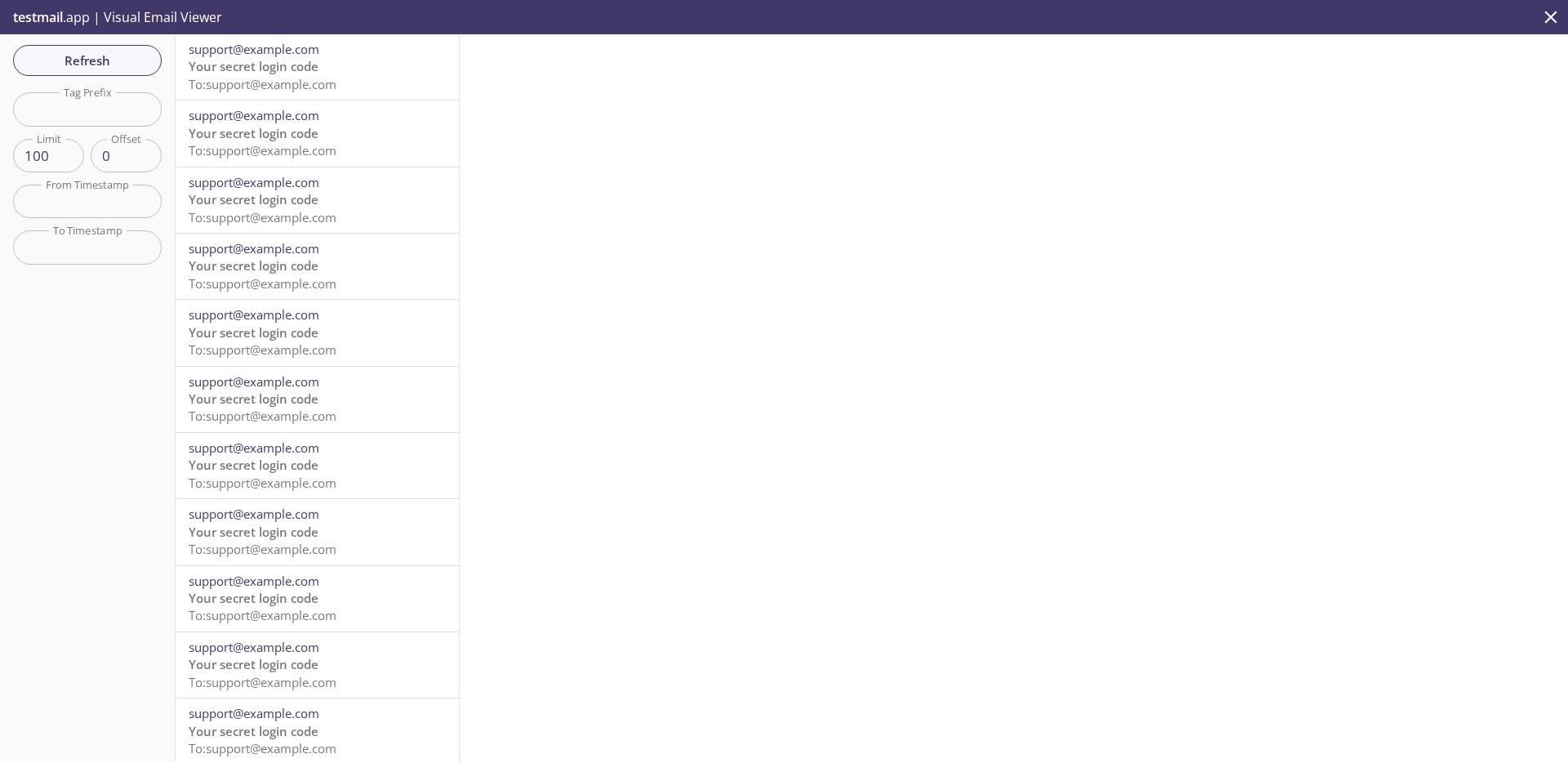 click on "support@example.com" at bounding box center (254, 115) 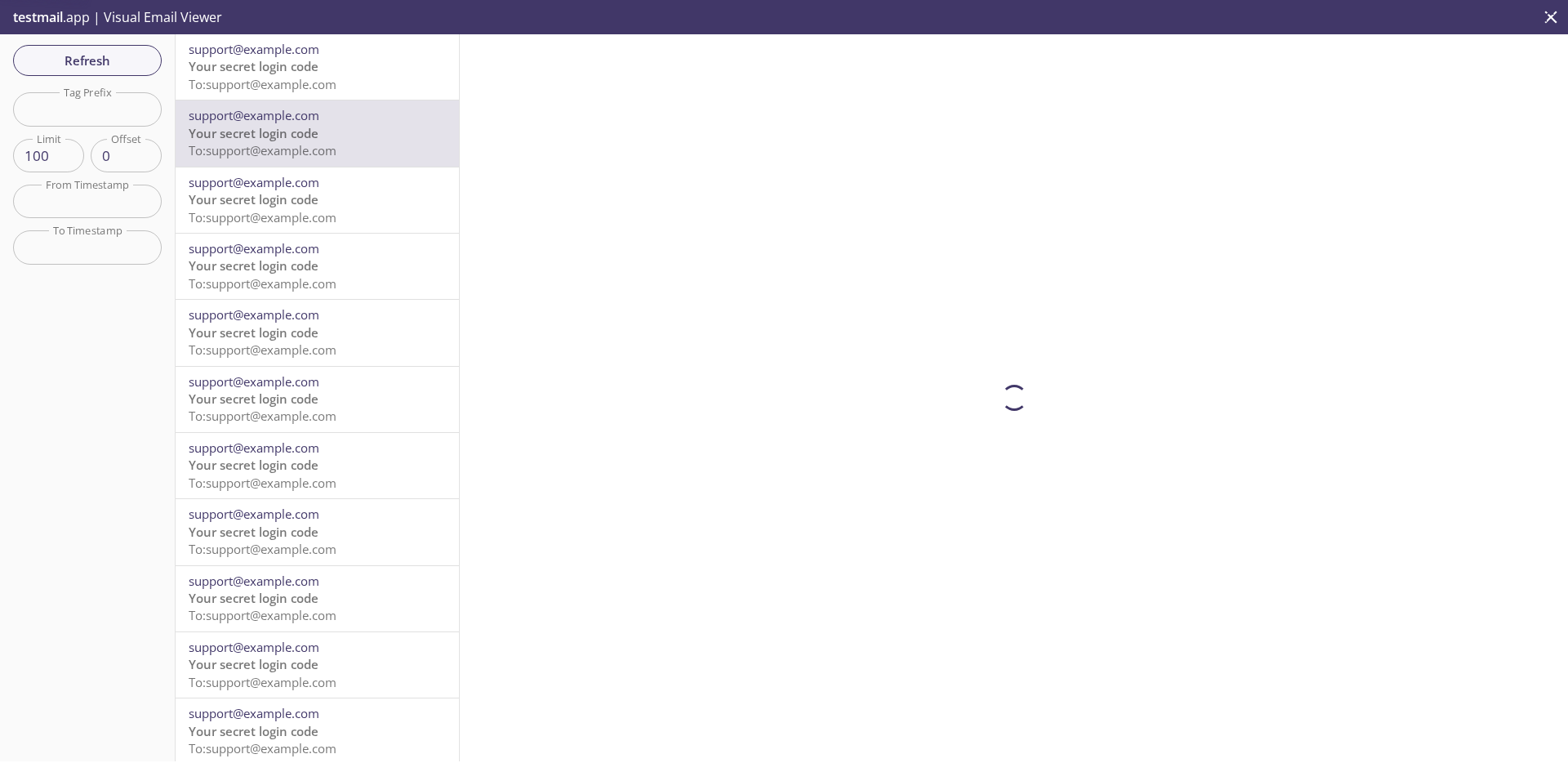 click on "To: support@example.com" at bounding box center (262, 84) 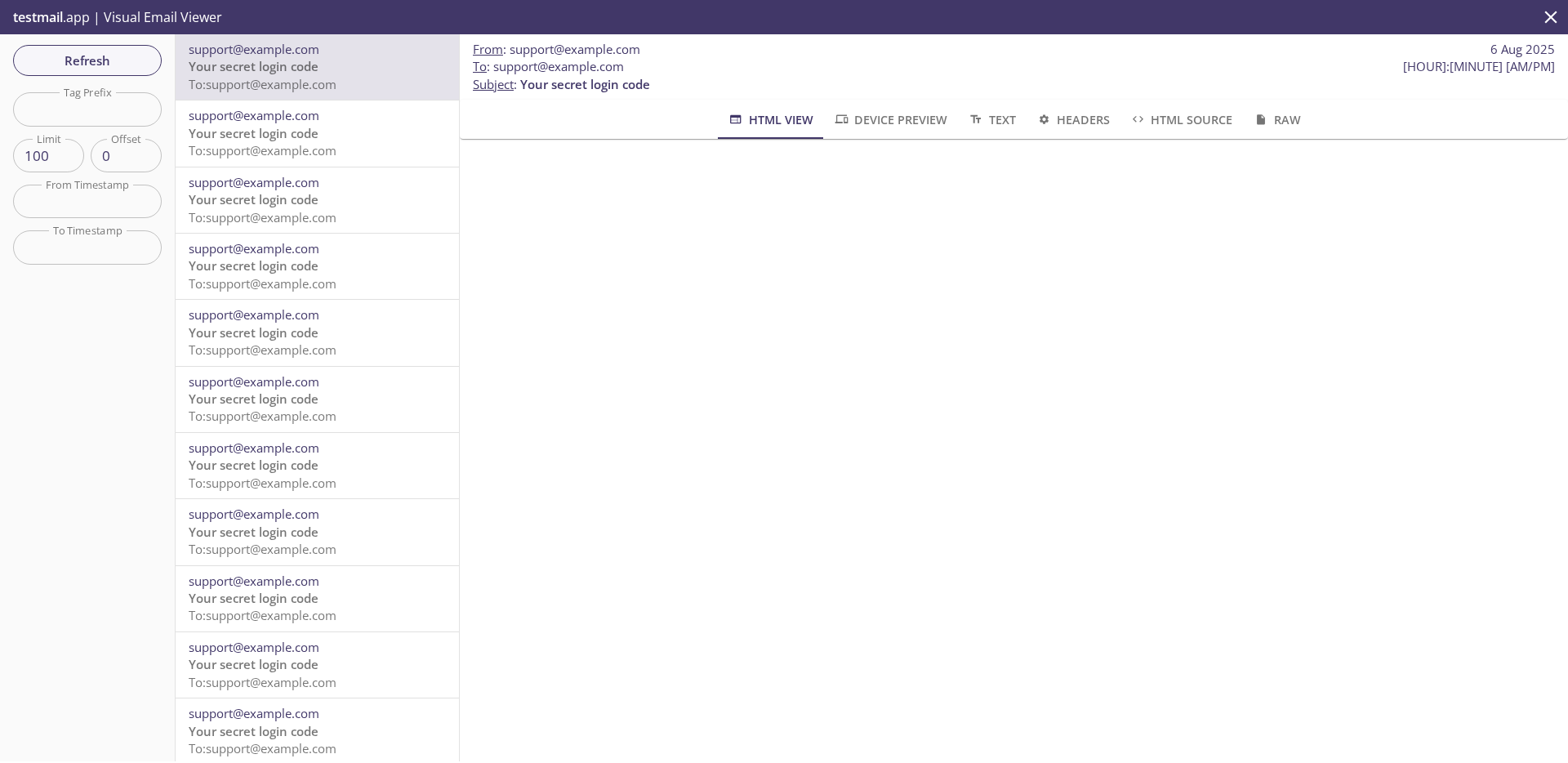 drag, startPoint x: 497, startPoint y: 65, endPoint x: 811, endPoint y: 64, distance: 314.0016 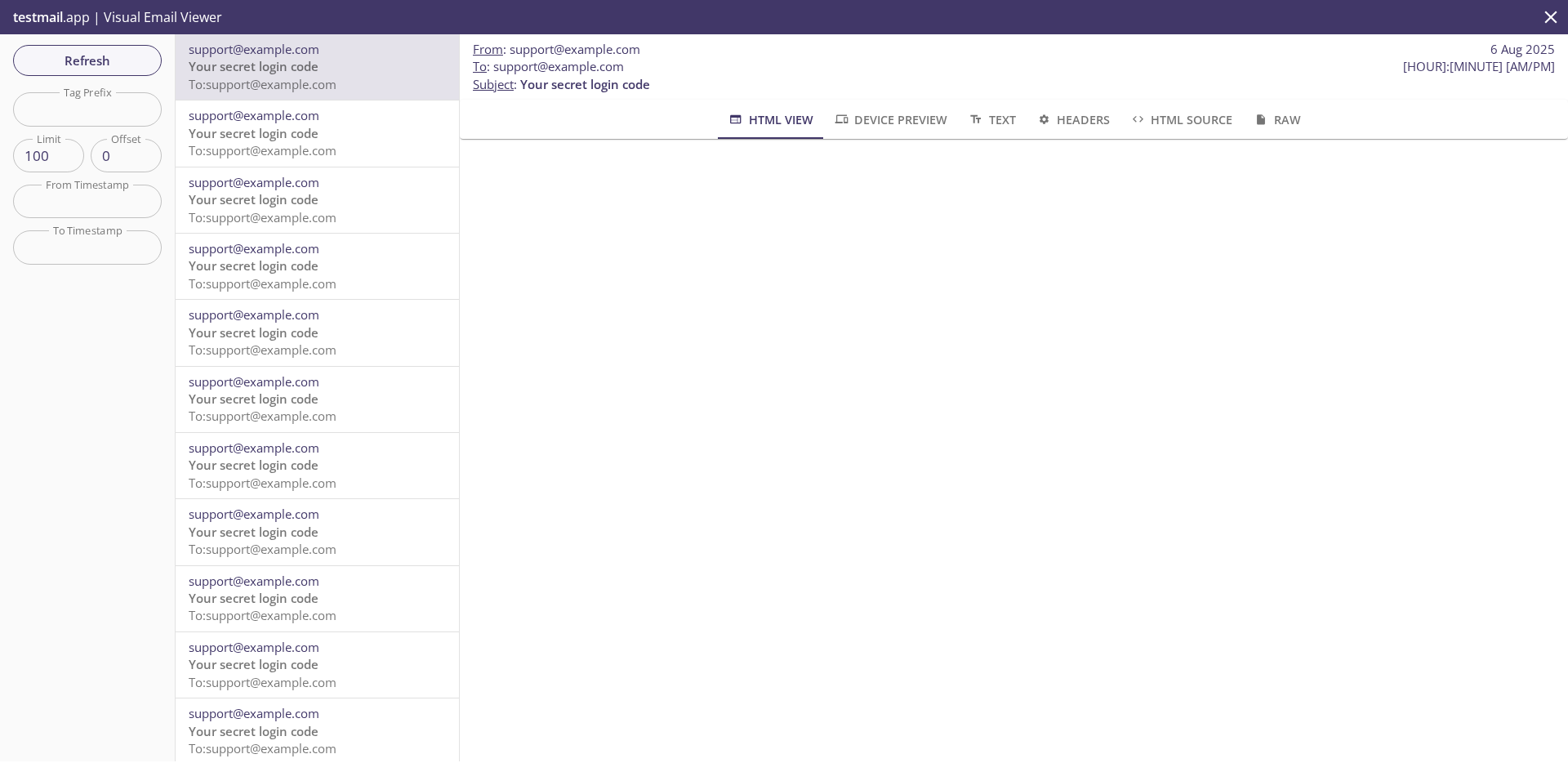 click on "To : support@example.com [HOUR]:[MINUTE] [AM/PM]" at bounding box center [1013, 66] 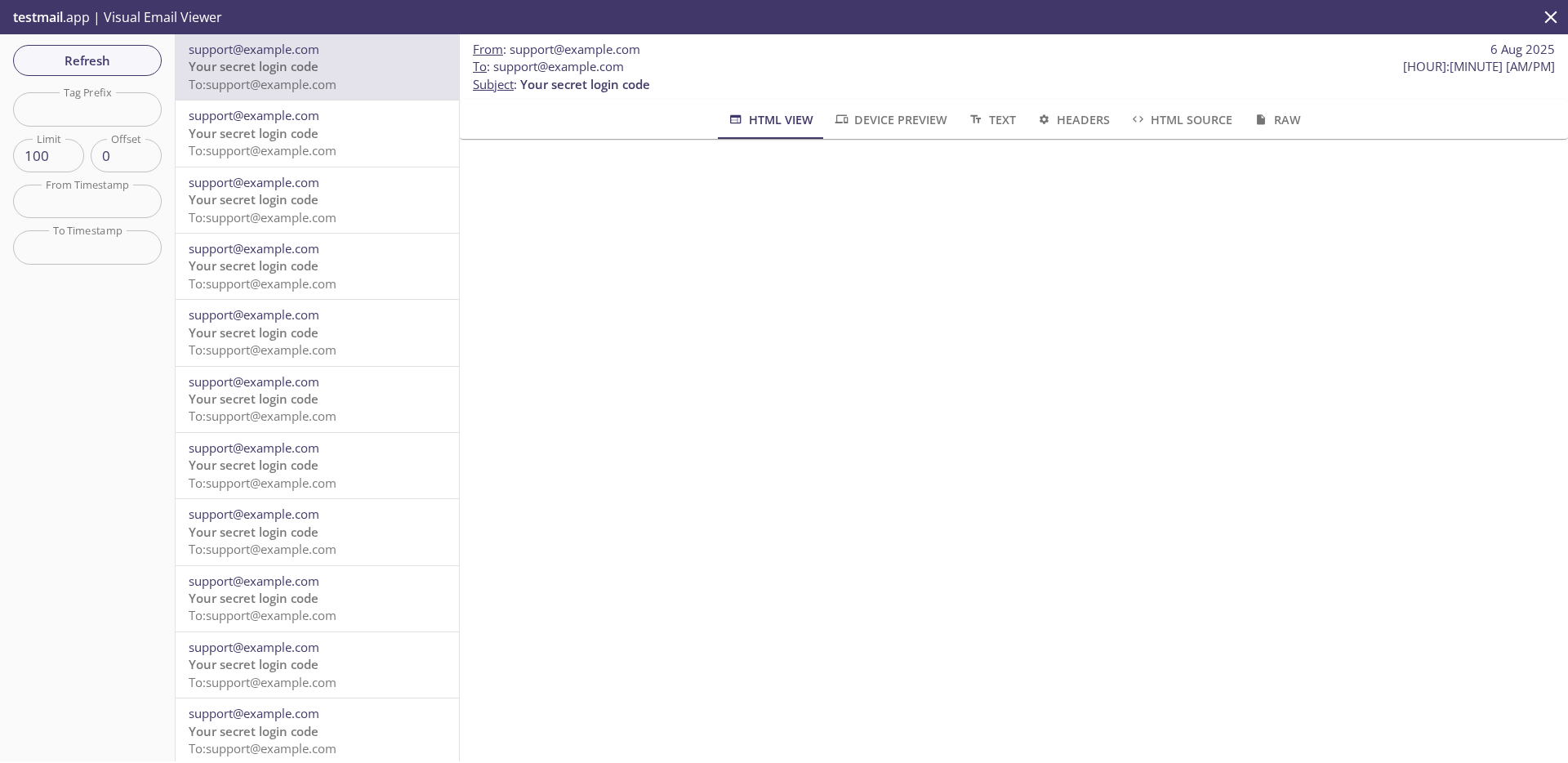 copy on "support@example.com" 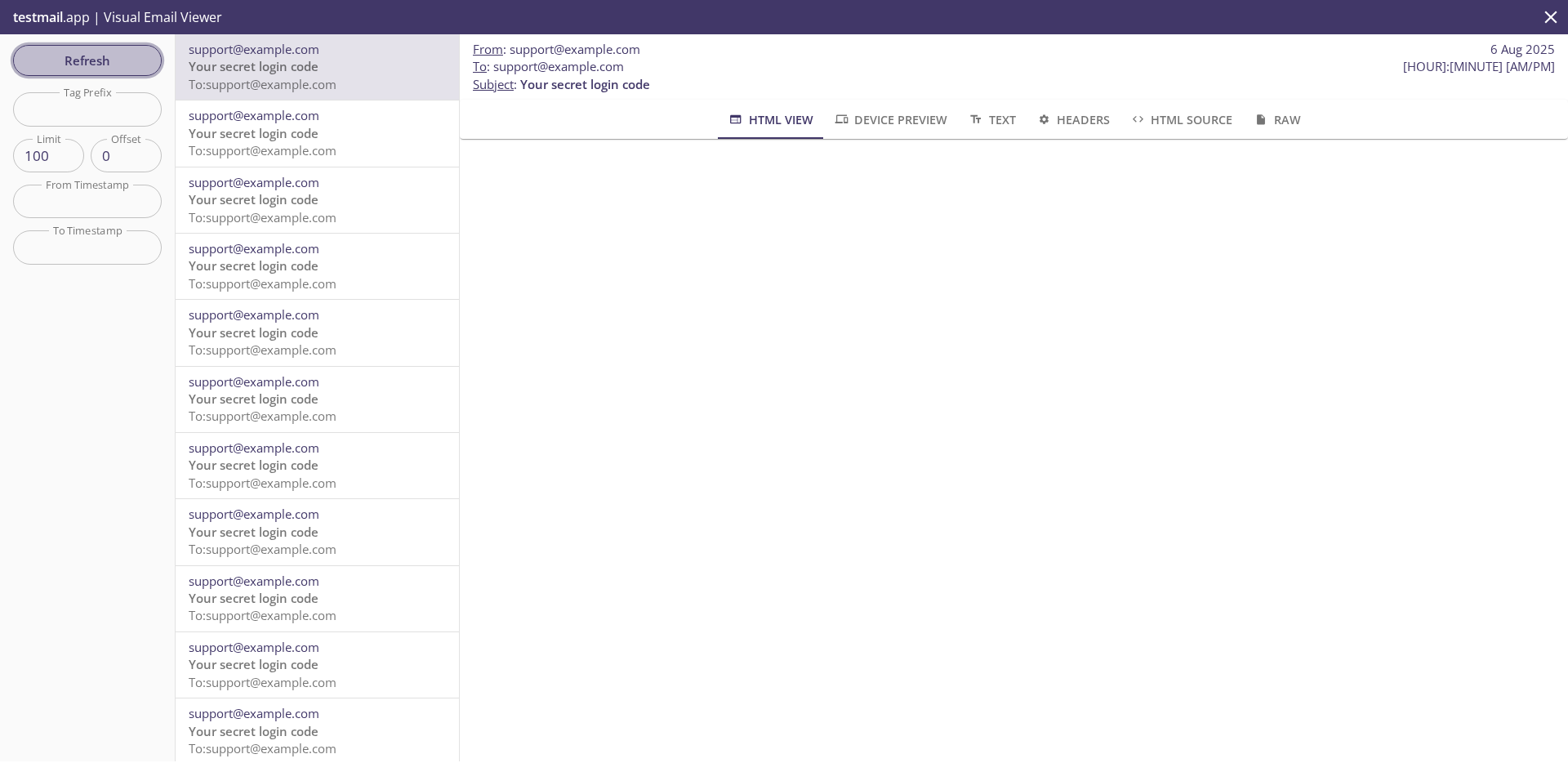 click on "Refresh" at bounding box center [87, 60] 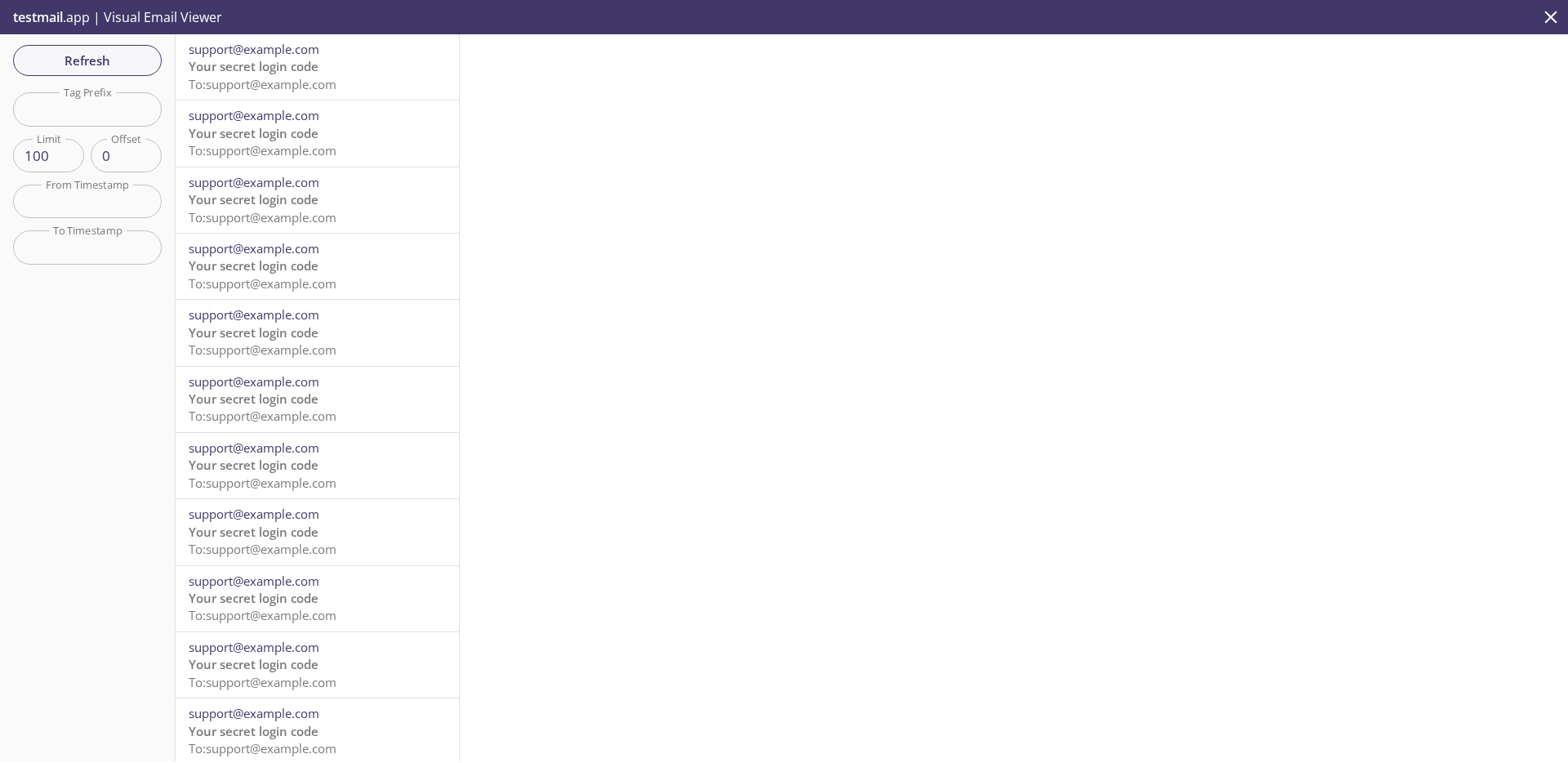 click on "To: support@example.com" at bounding box center (262, 84) 